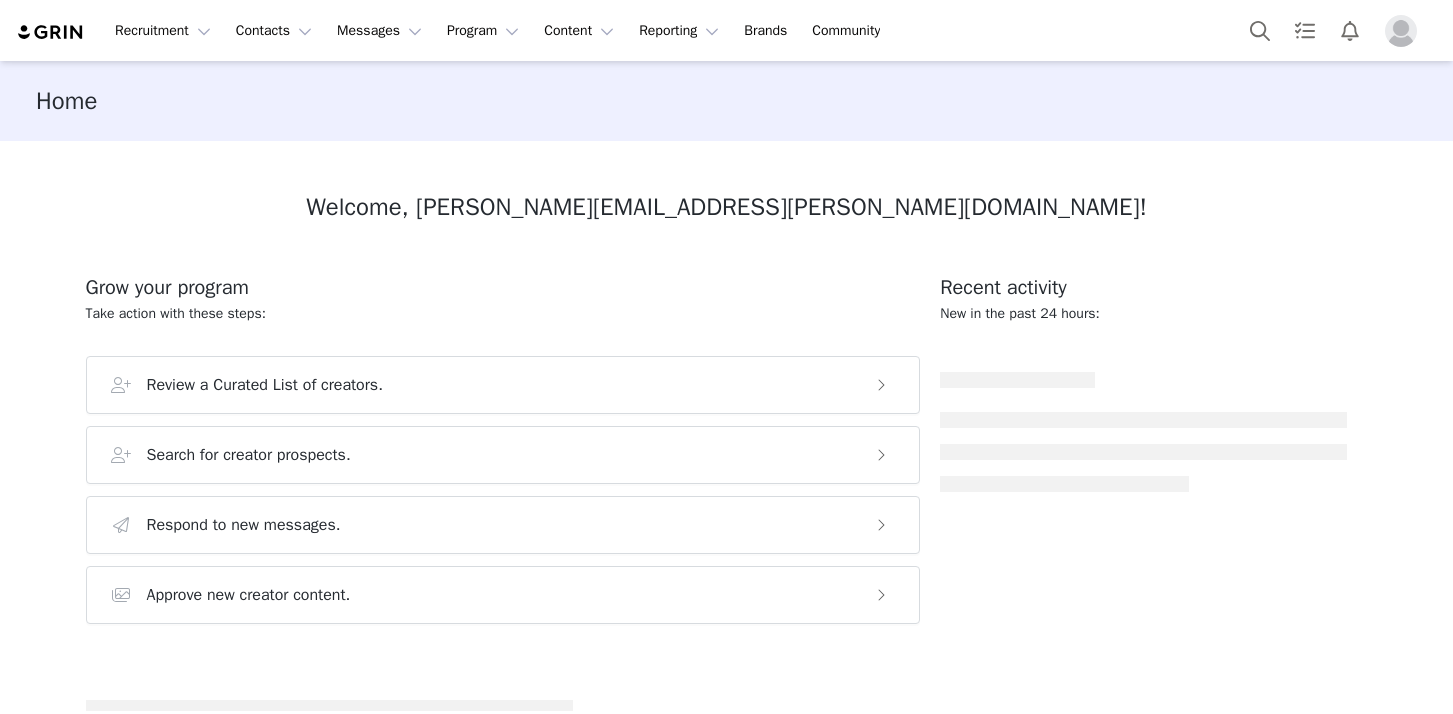 scroll, scrollTop: 0, scrollLeft: 0, axis: both 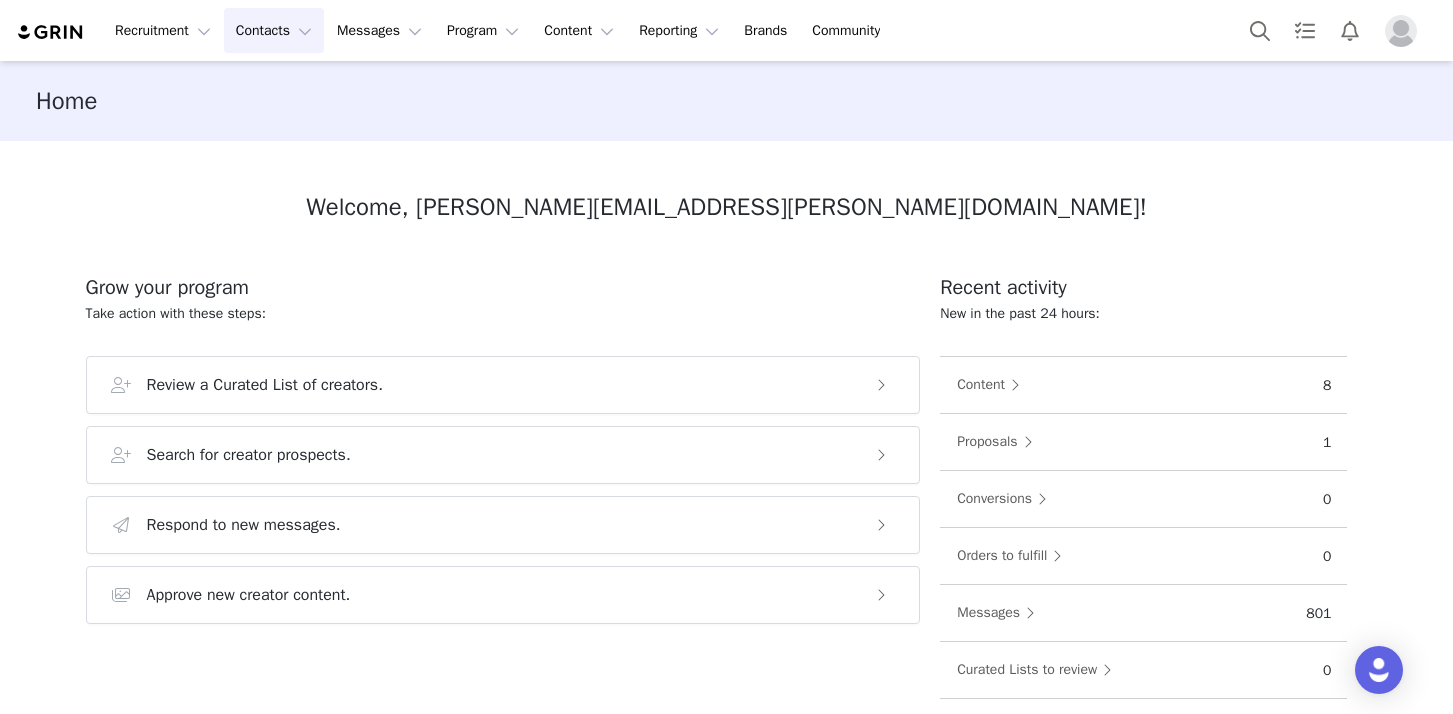 click on "Contacts Contacts" at bounding box center [274, 30] 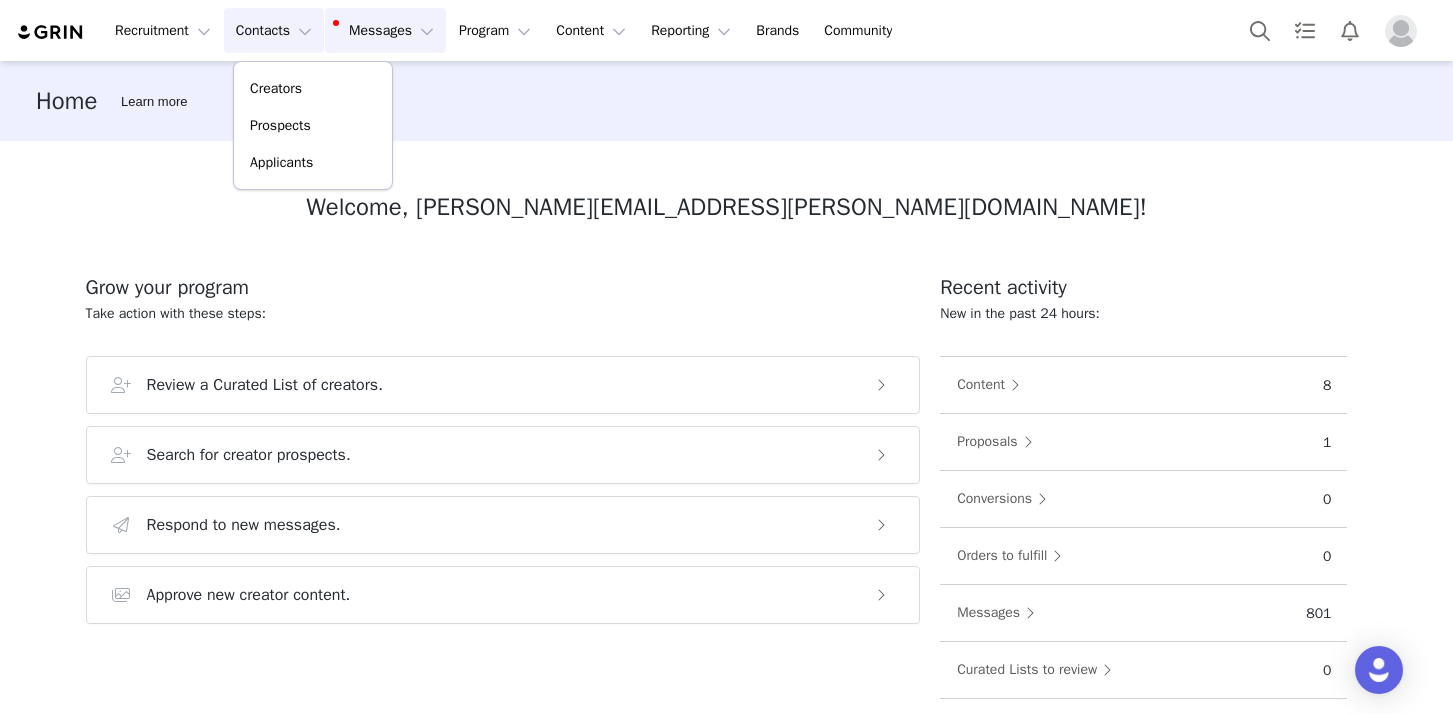 click on "Messages Messages" at bounding box center (385, 30) 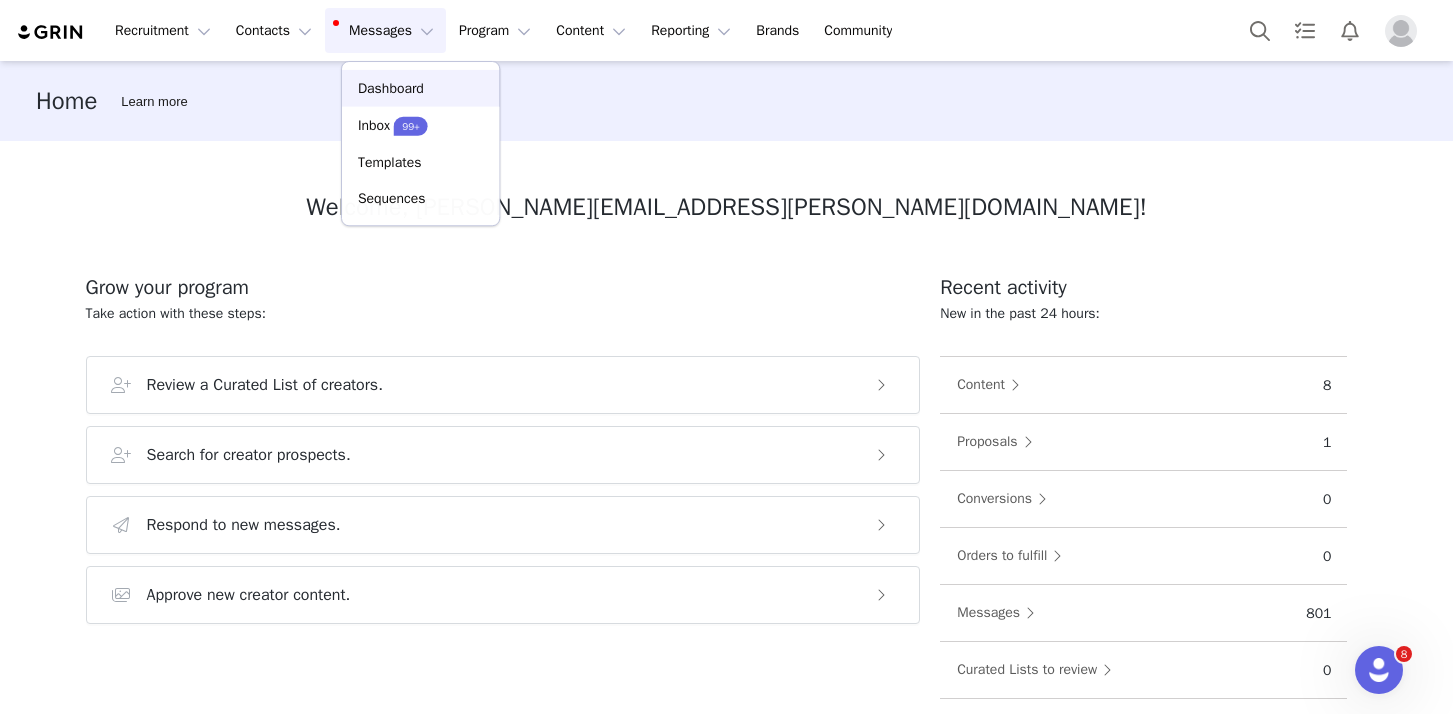 scroll, scrollTop: 0, scrollLeft: 0, axis: both 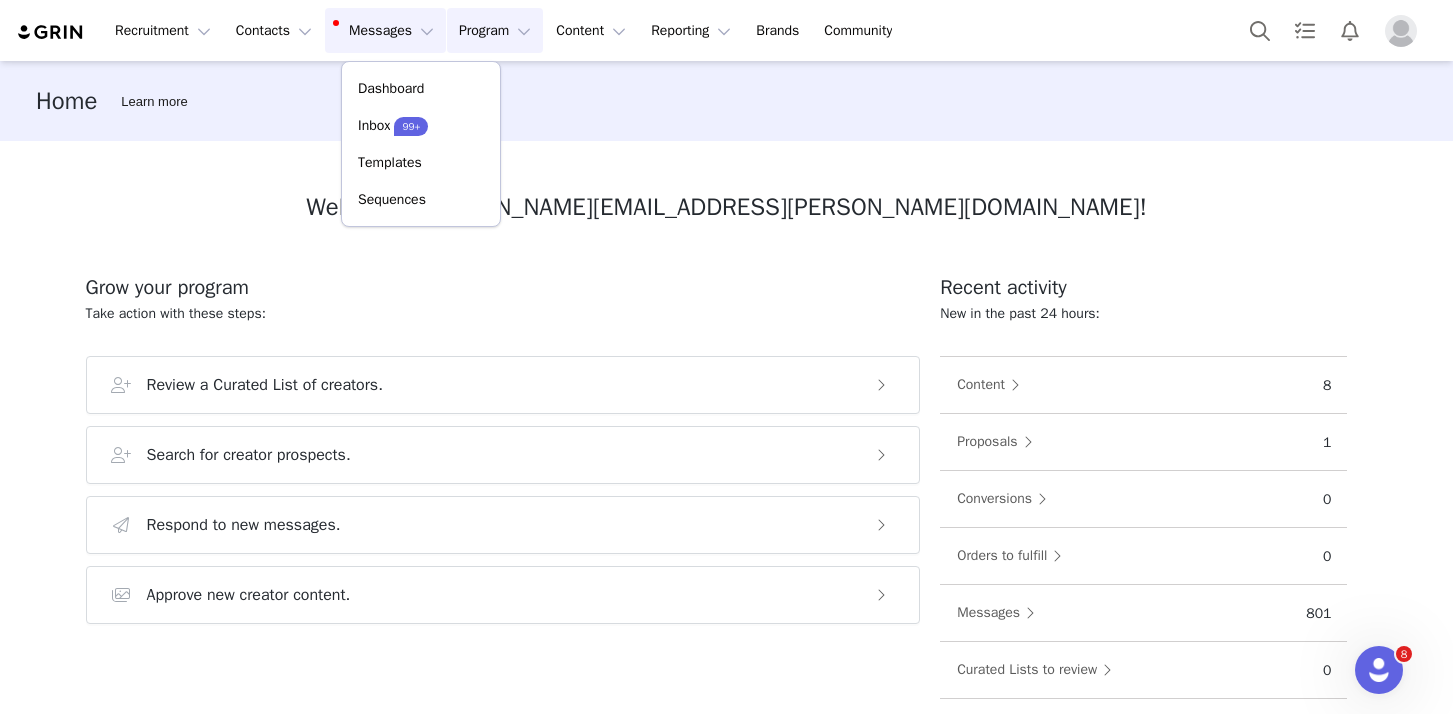 click on "Program Program" at bounding box center (495, 30) 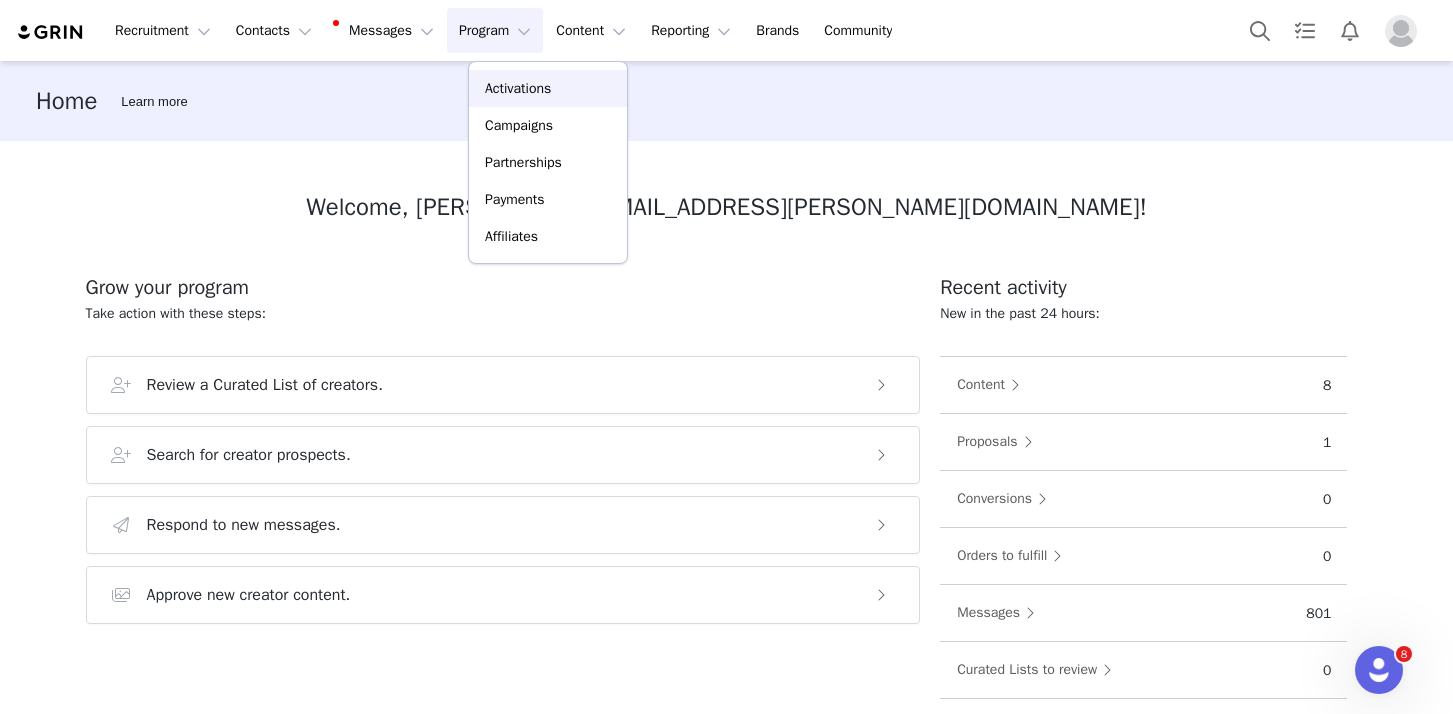 click on "Activations" at bounding box center (548, 88) 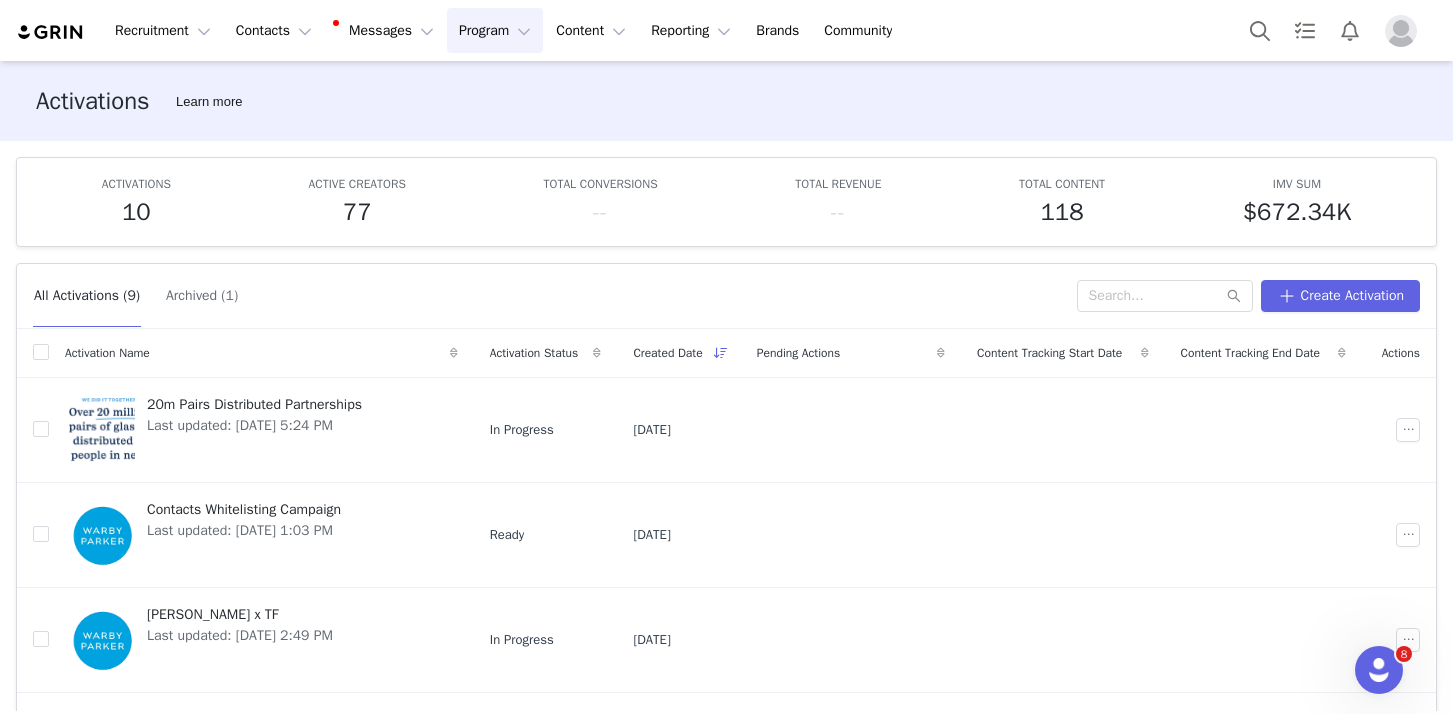 click on "Program Program" at bounding box center (495, 30) 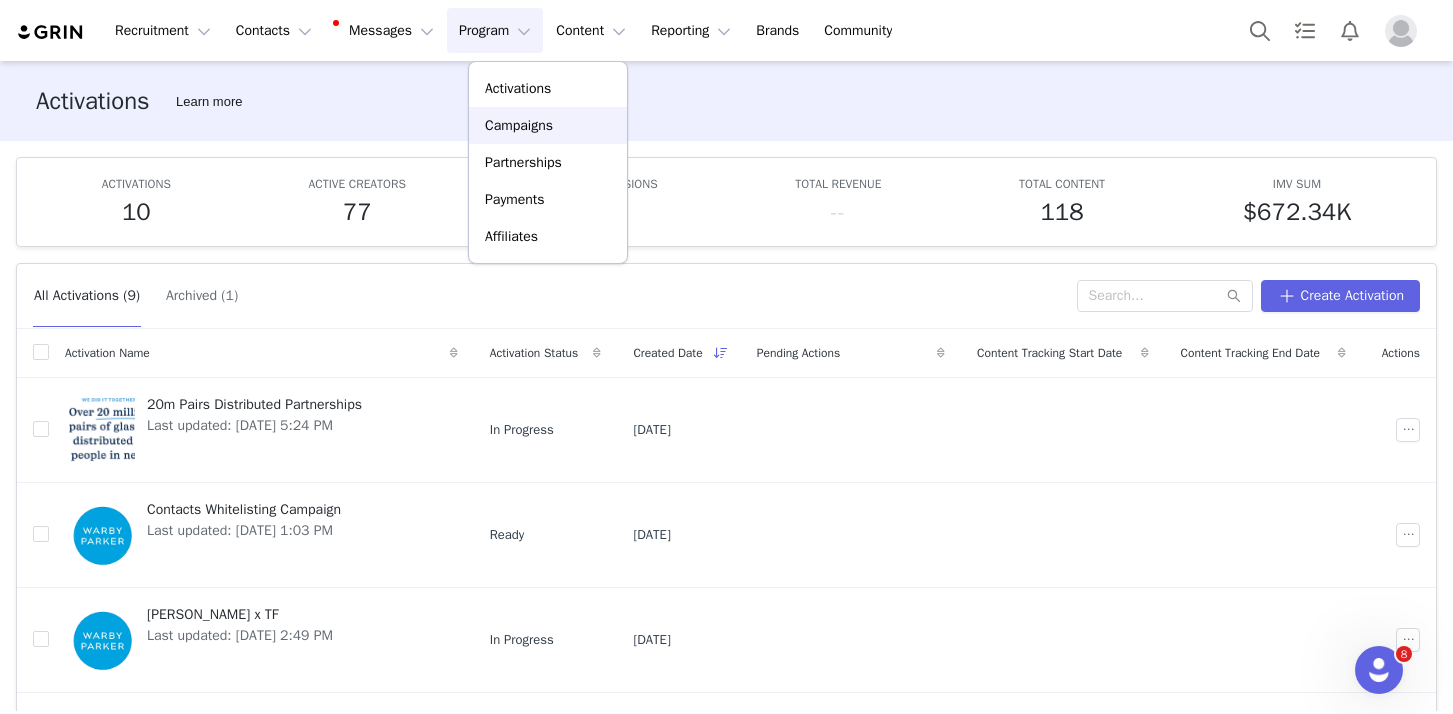 click on "Campaigns" at bounding box center (519, 125) 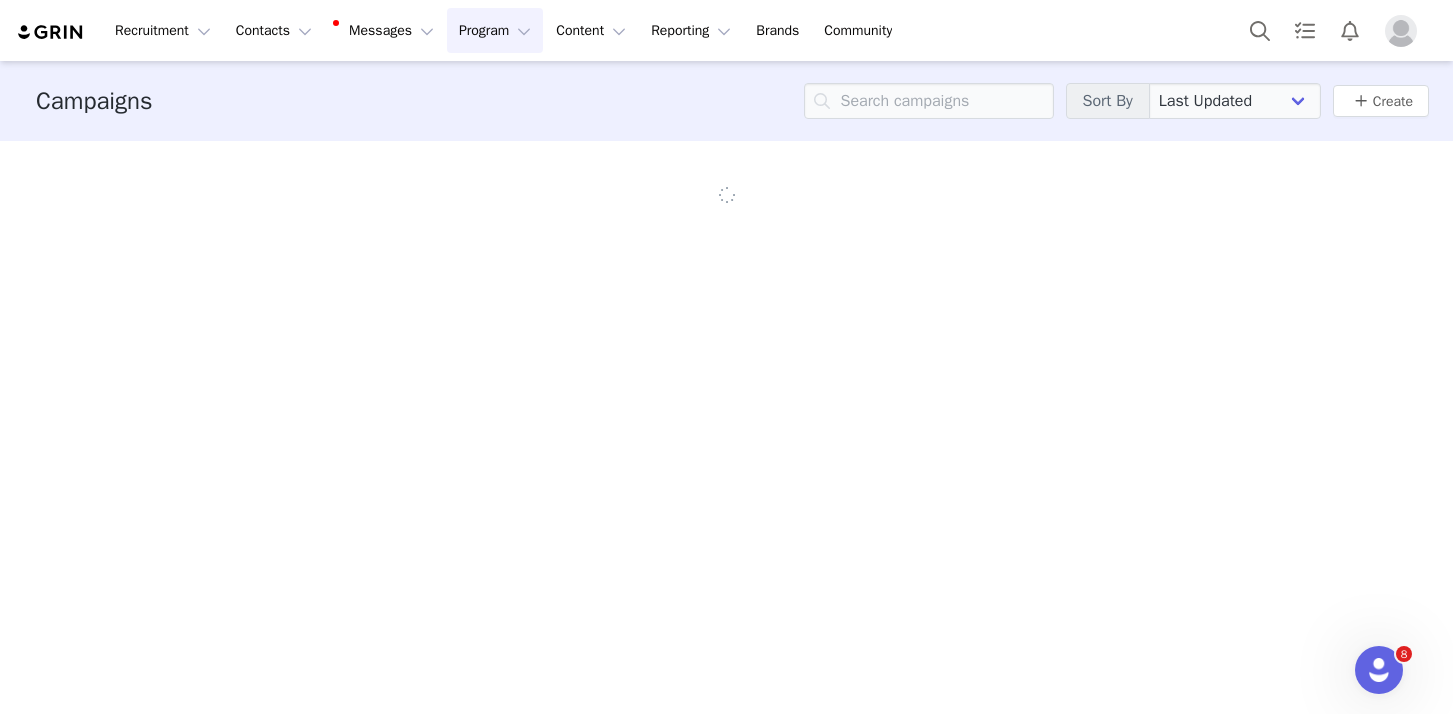 click on "Program Program" at bounding box center [495, 30] 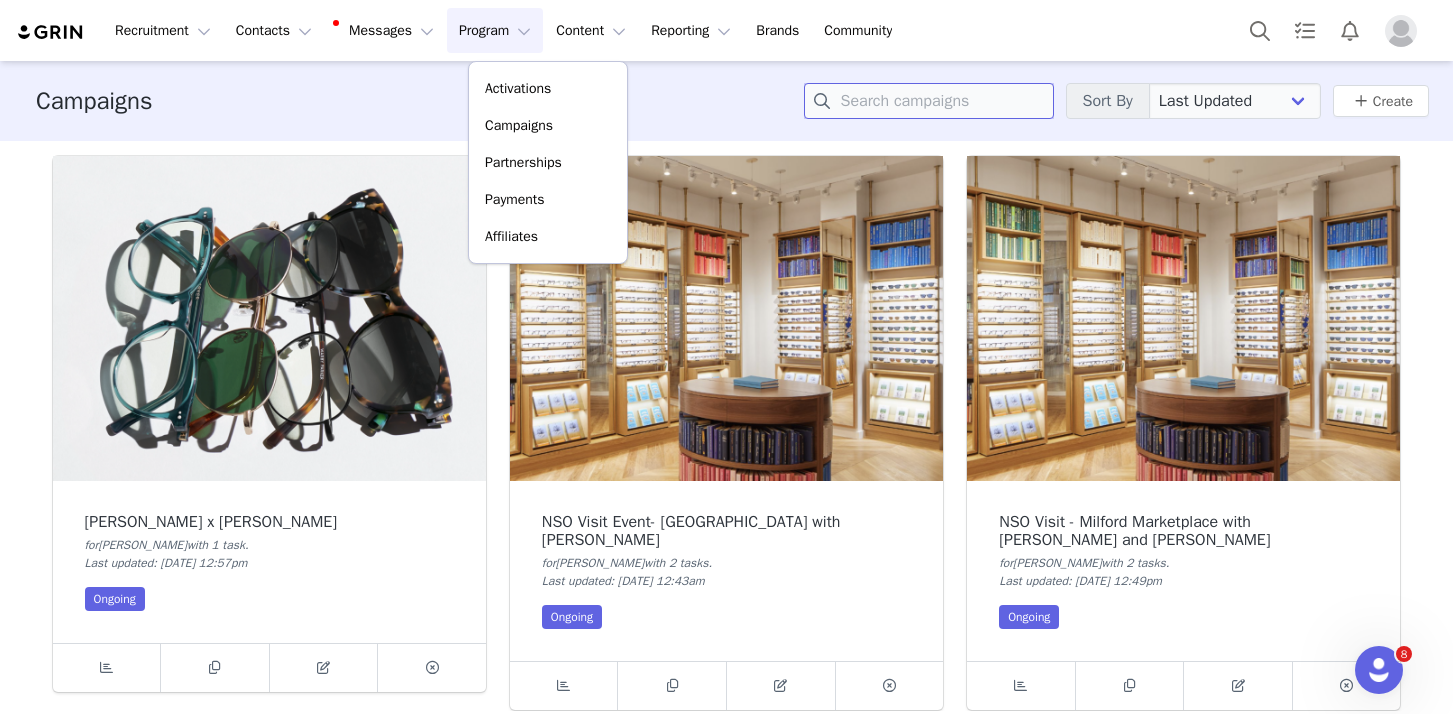 click at bounding box center [929, 101] 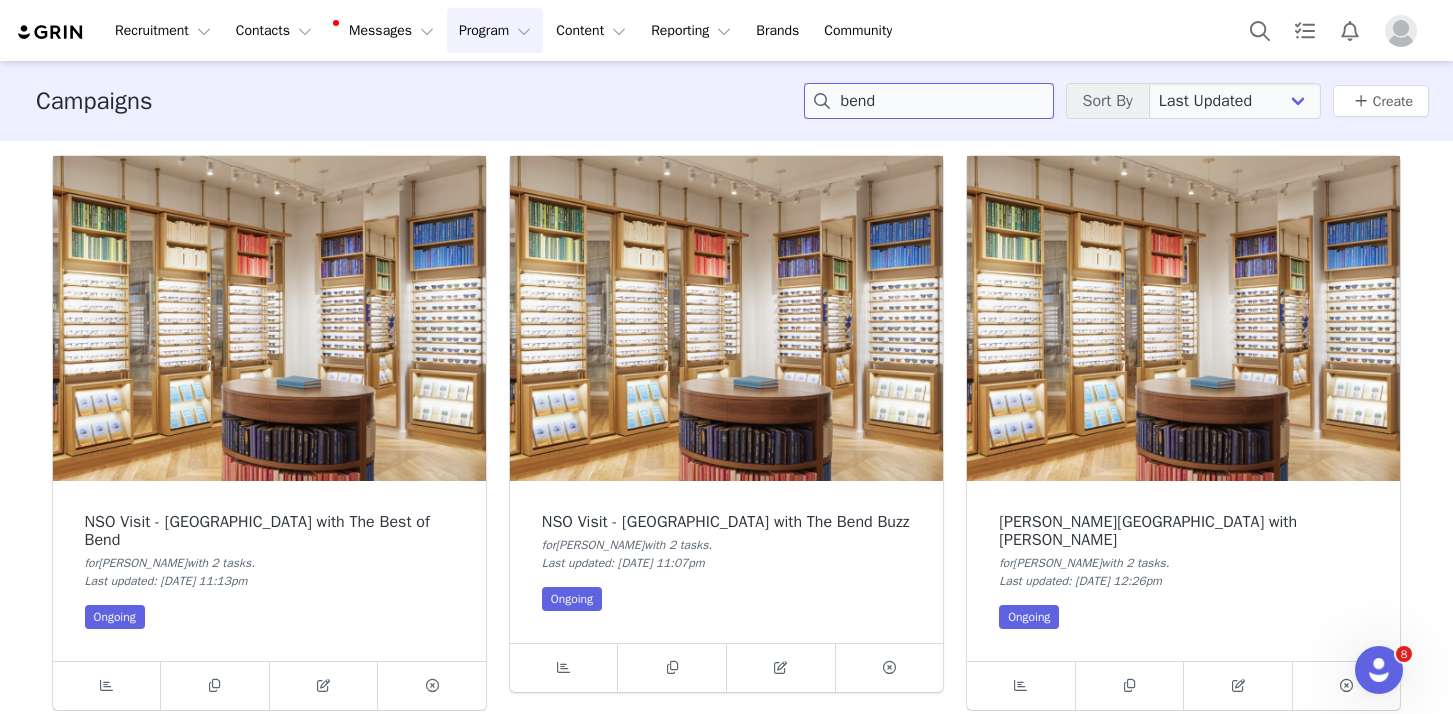 type on "bend" 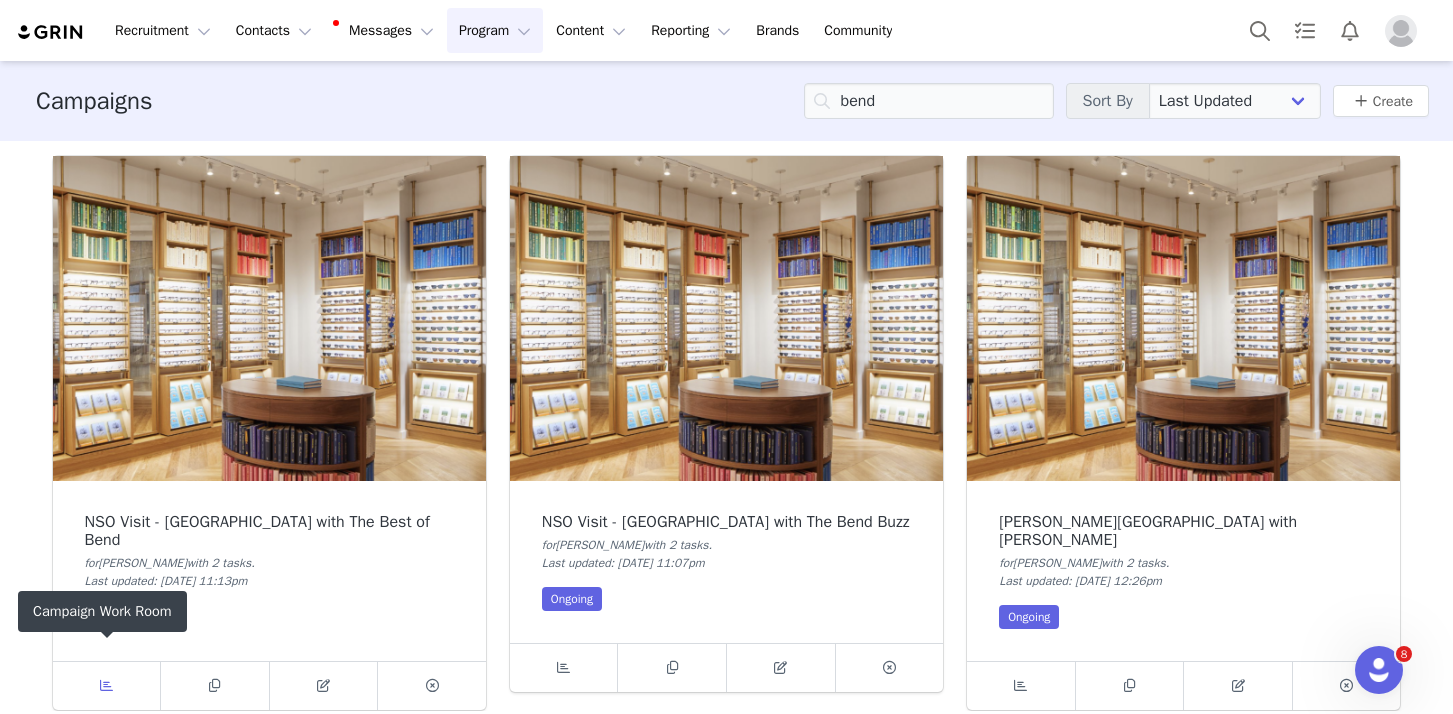 click at bounding box center (106, 685) 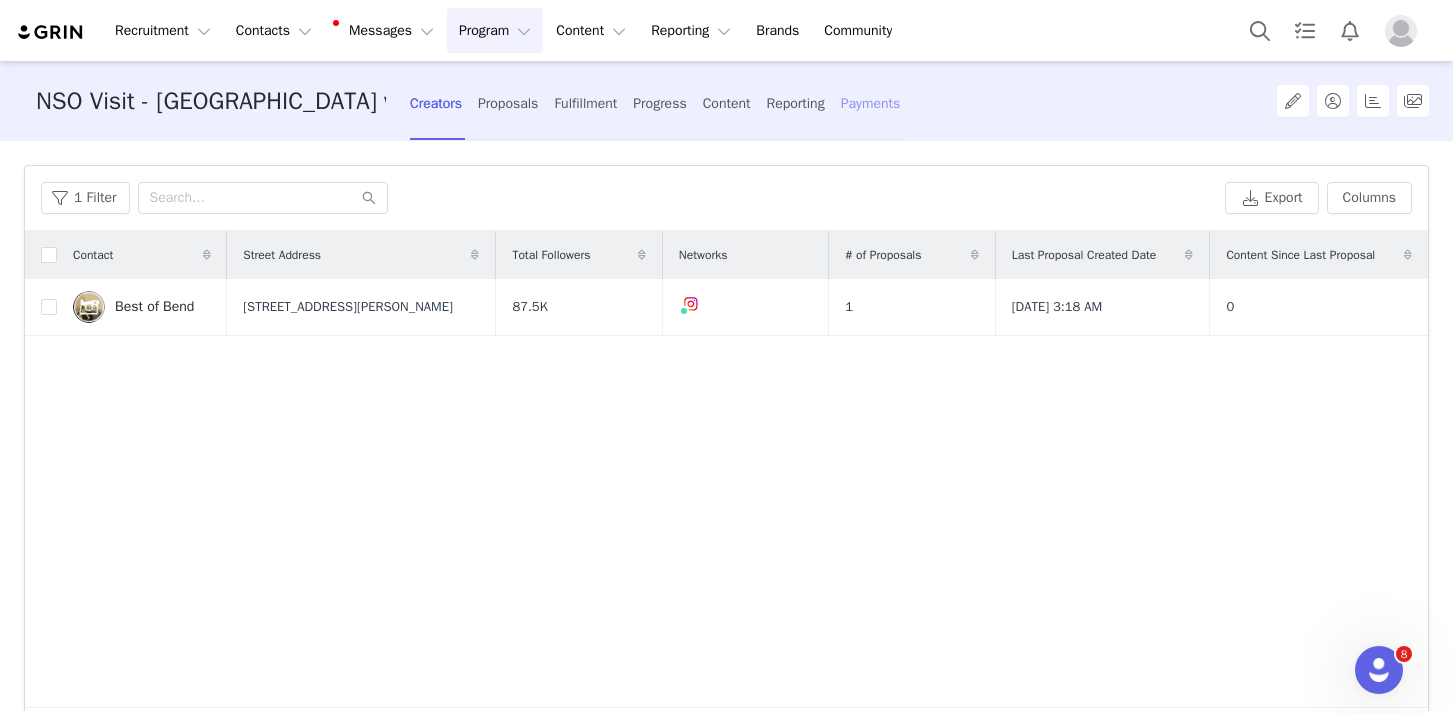 click on "Payments" at bounding box center [871, 103] 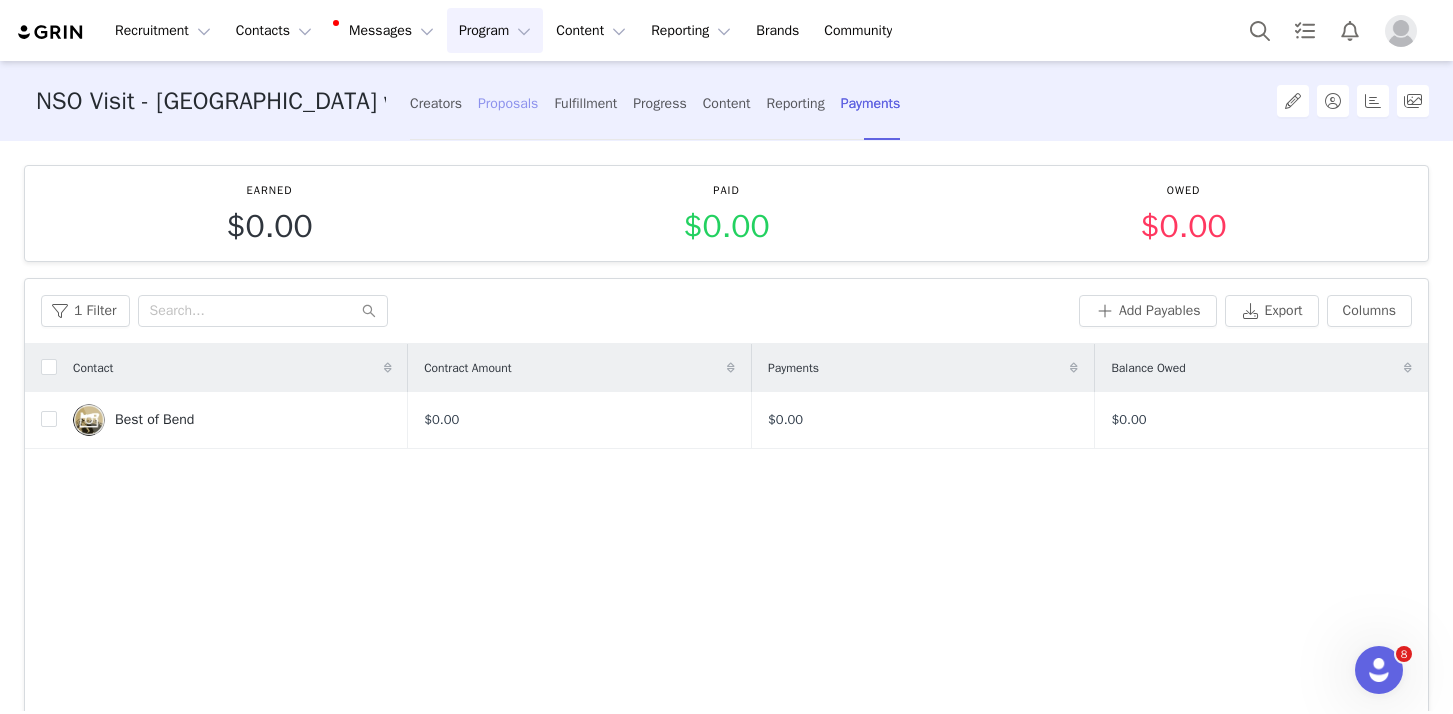 click on "Proposals" at bounding box center [508, 103] 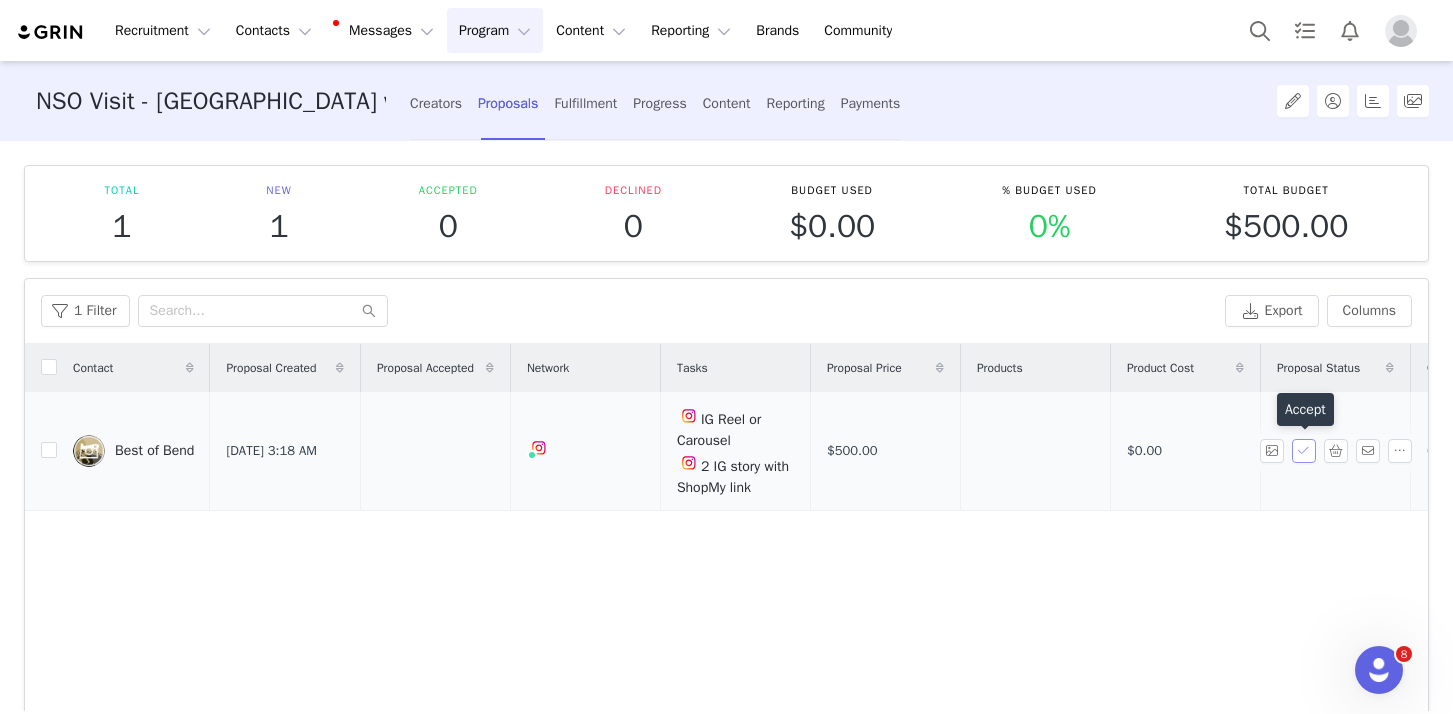 click at bounding box center (1304, 451) 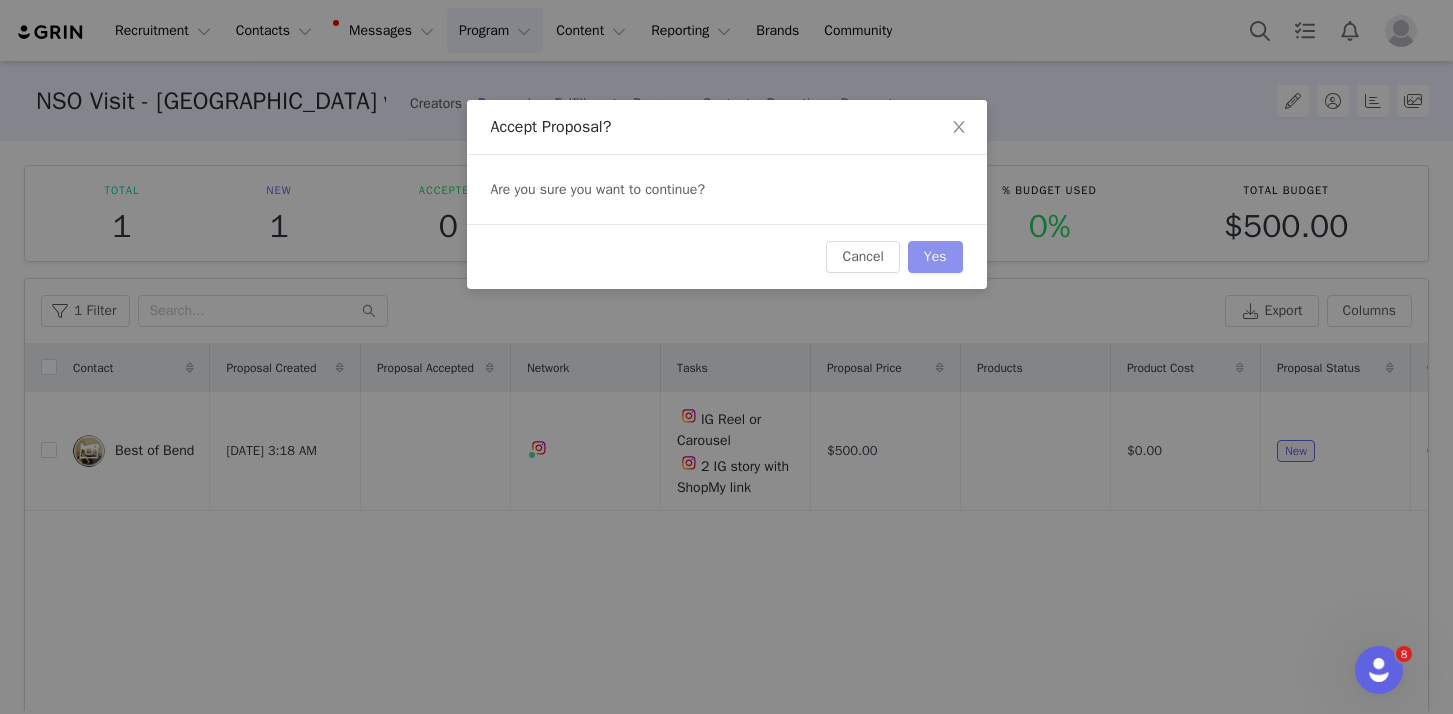 click on "Yes" at bounding box center [935, 257] 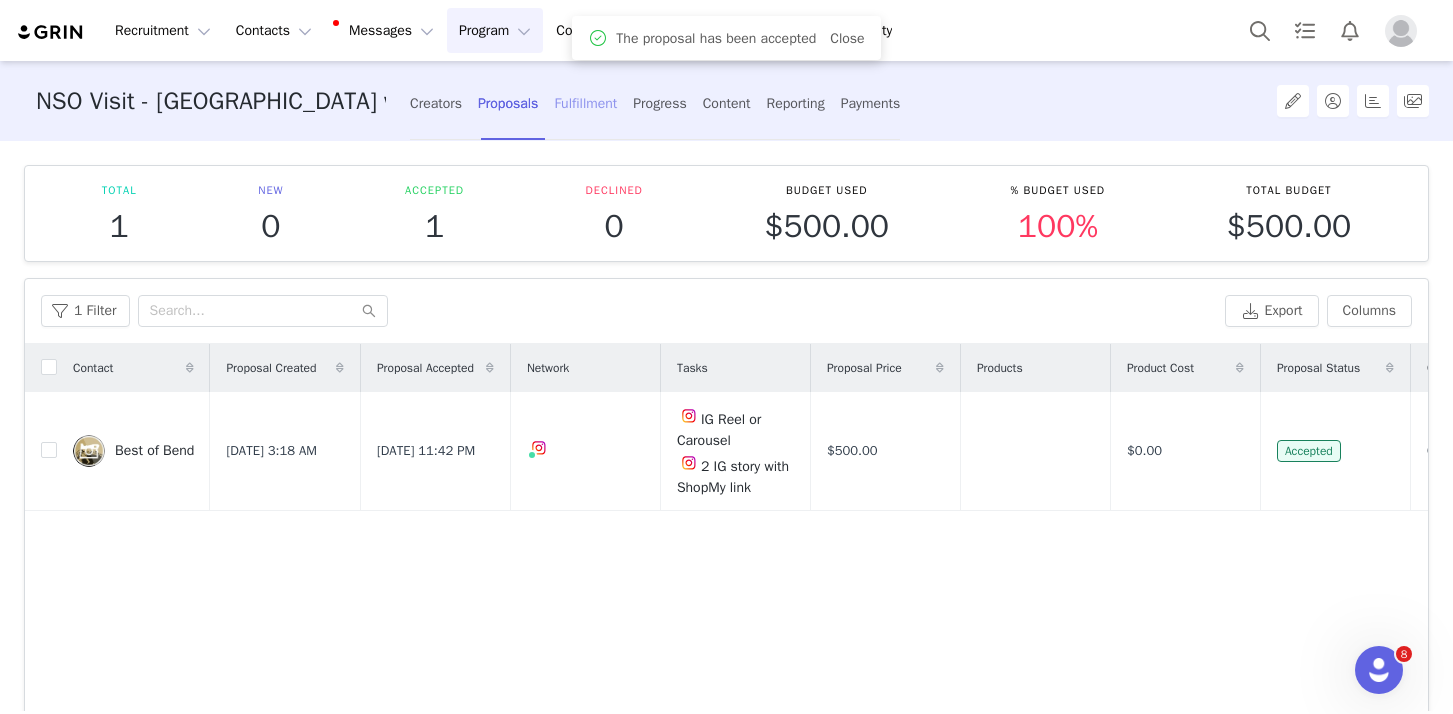 click on "Fulfillment" at bounding box center [585, 103] 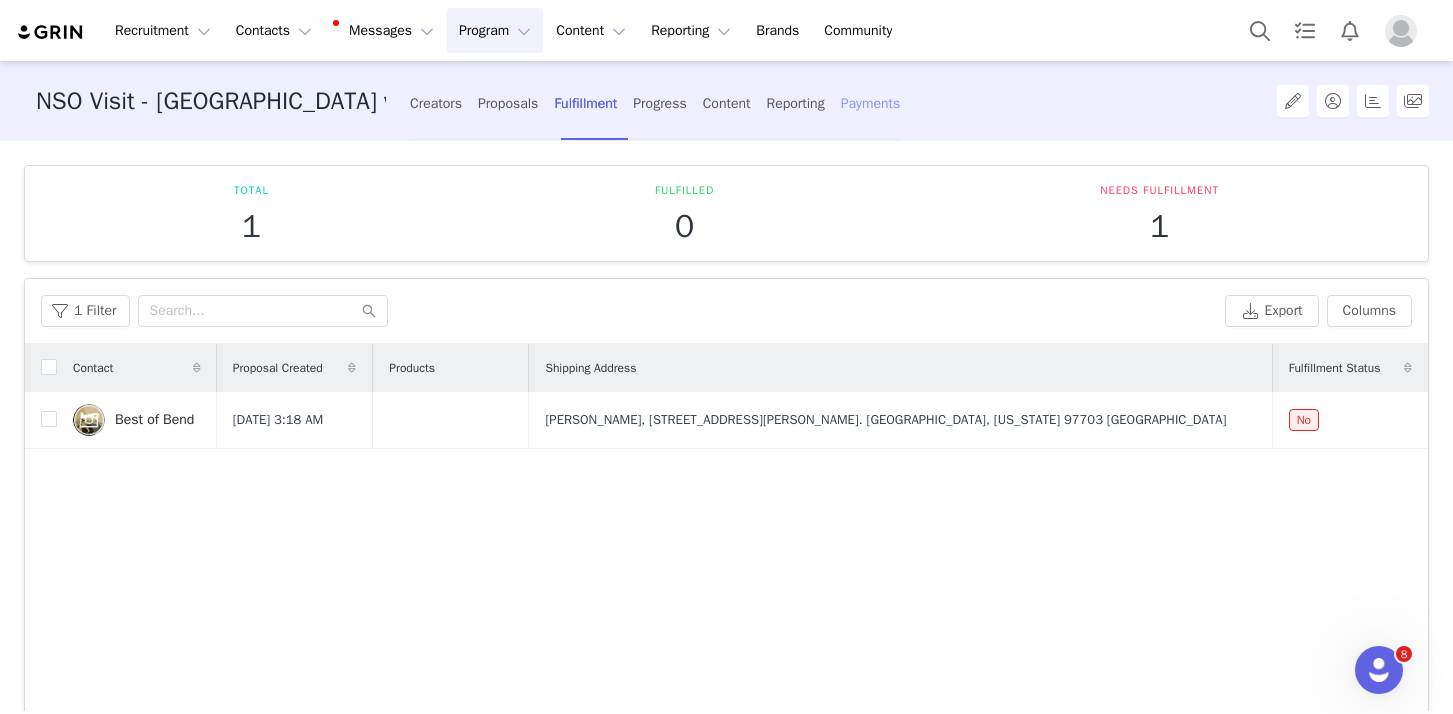 click on "Payments" at bounding box center (871, 103) 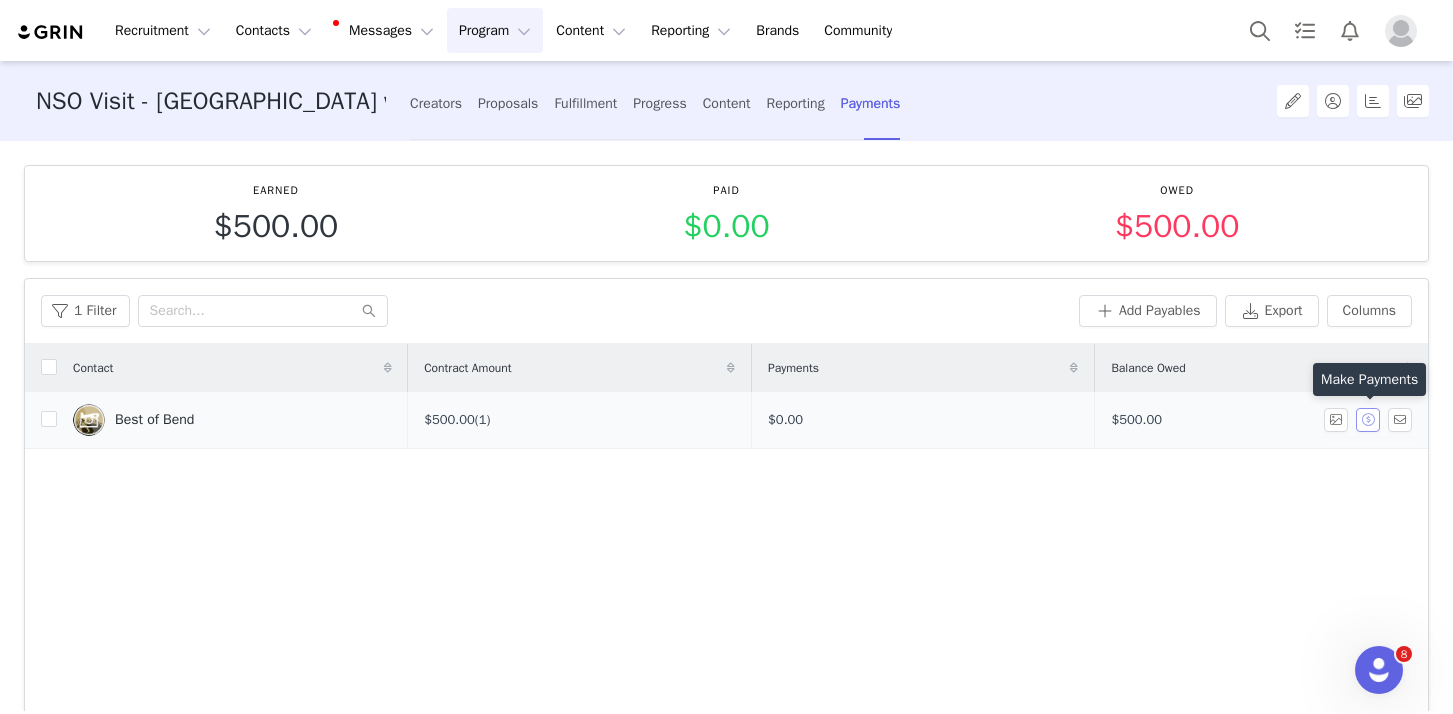 click at bounding box center (1368, 420) 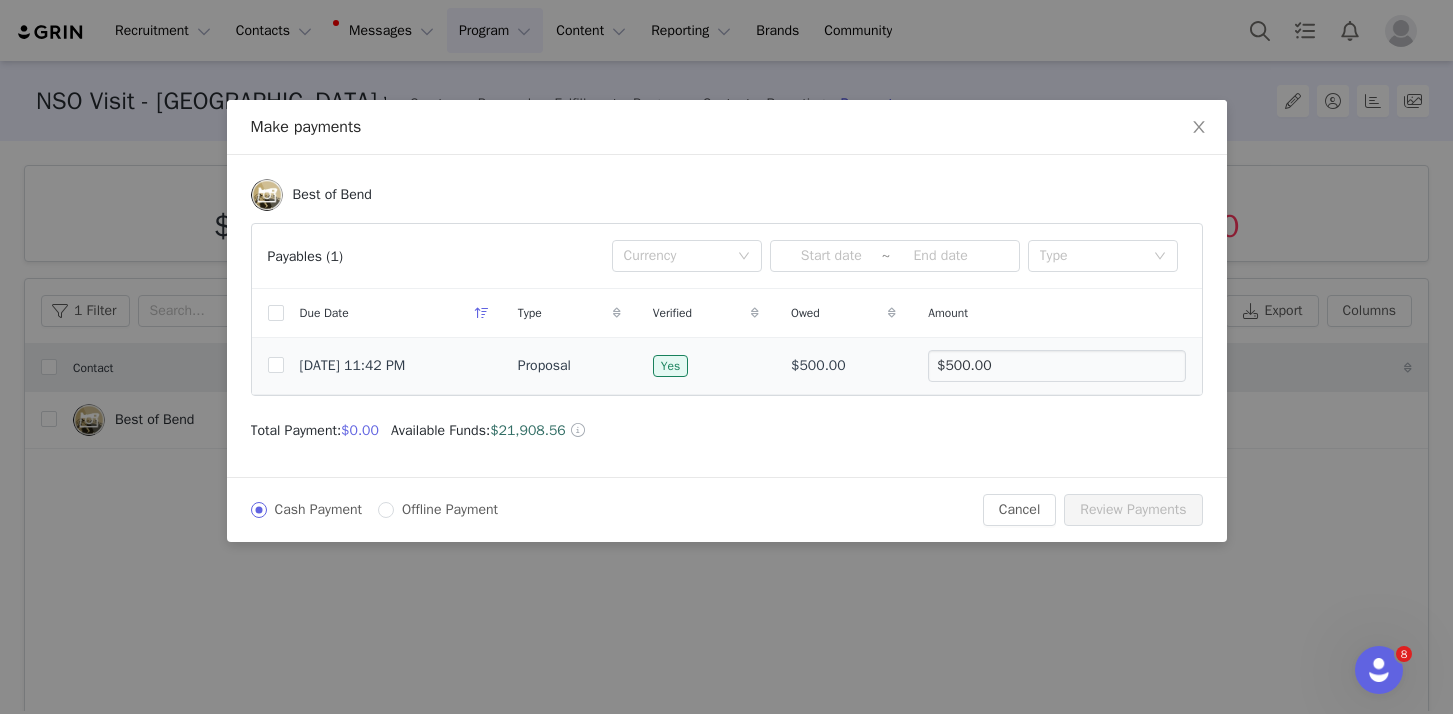 click on "[DATE] 11:42 PM" at bounding box center [353, 365] 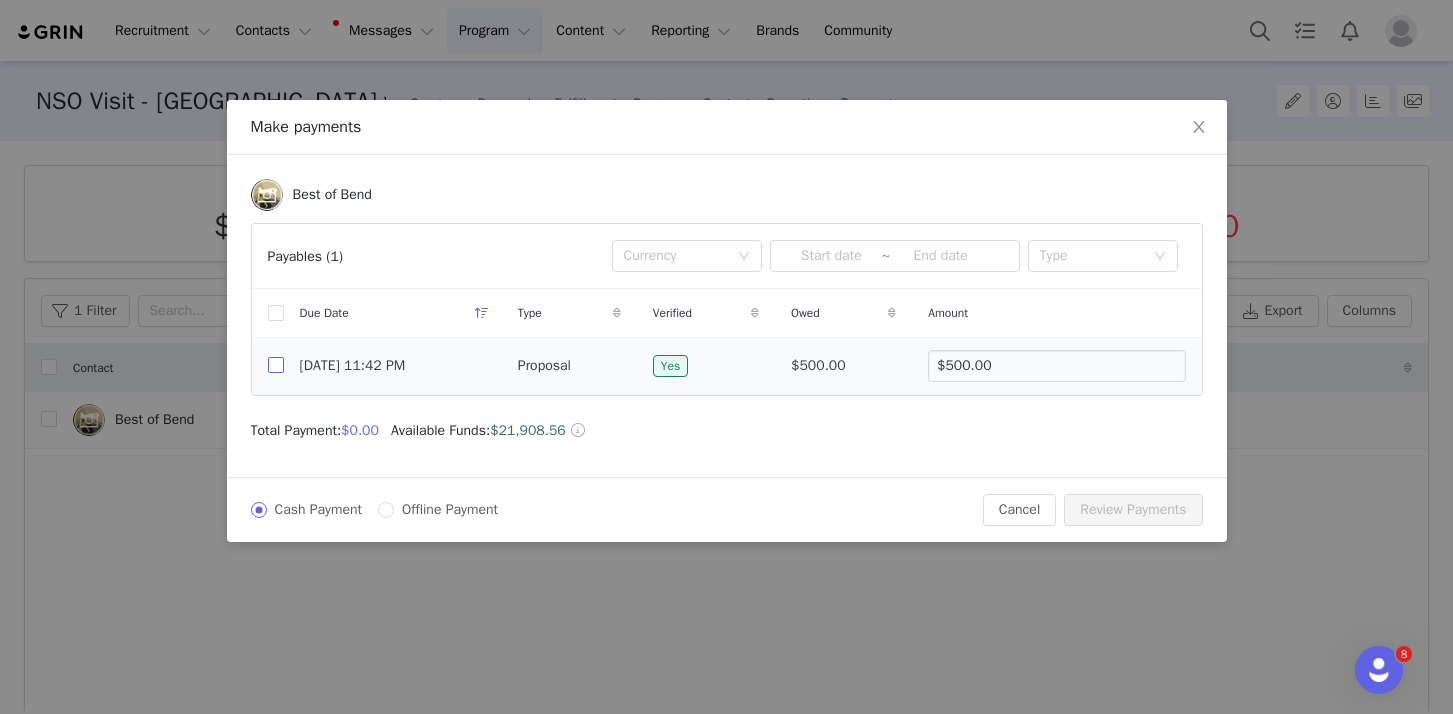 click at bounding box center [276, 365] 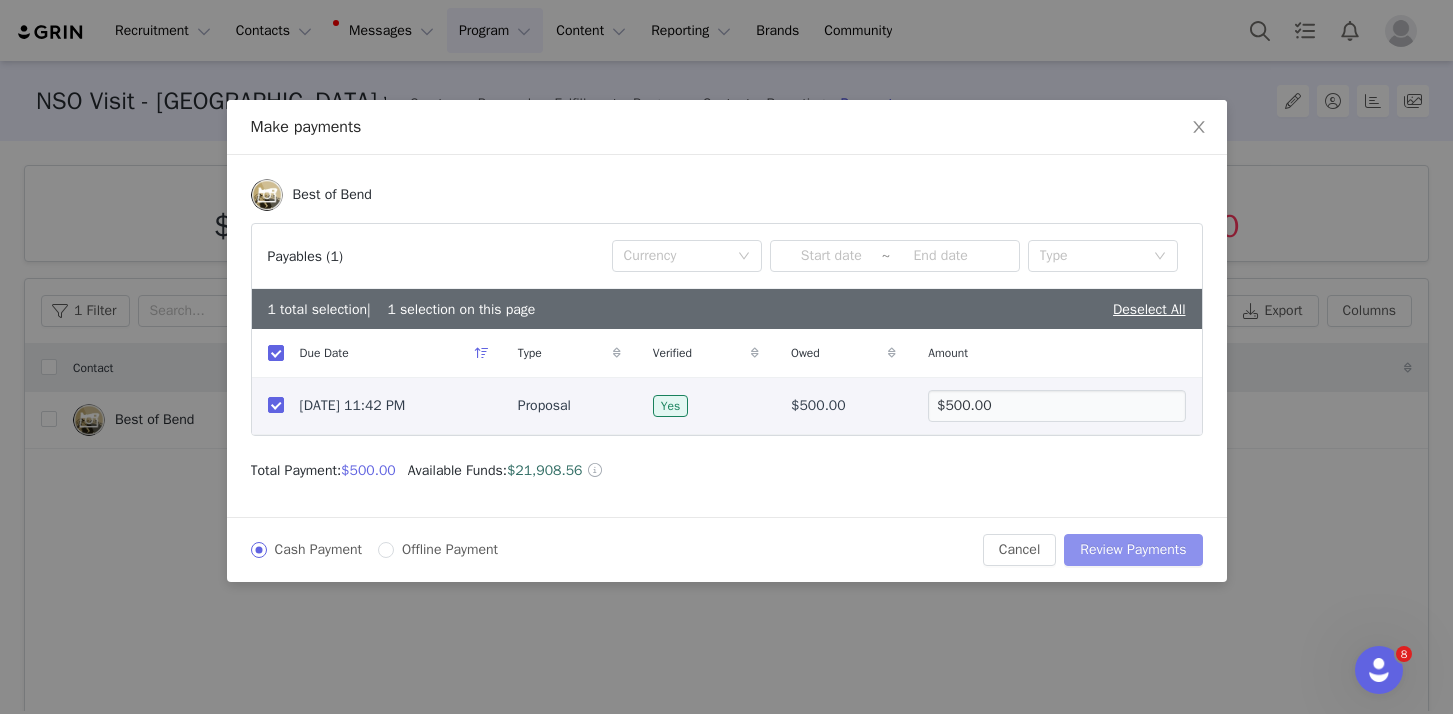 click on "Review Payments" at bounding box center (1133, 550) 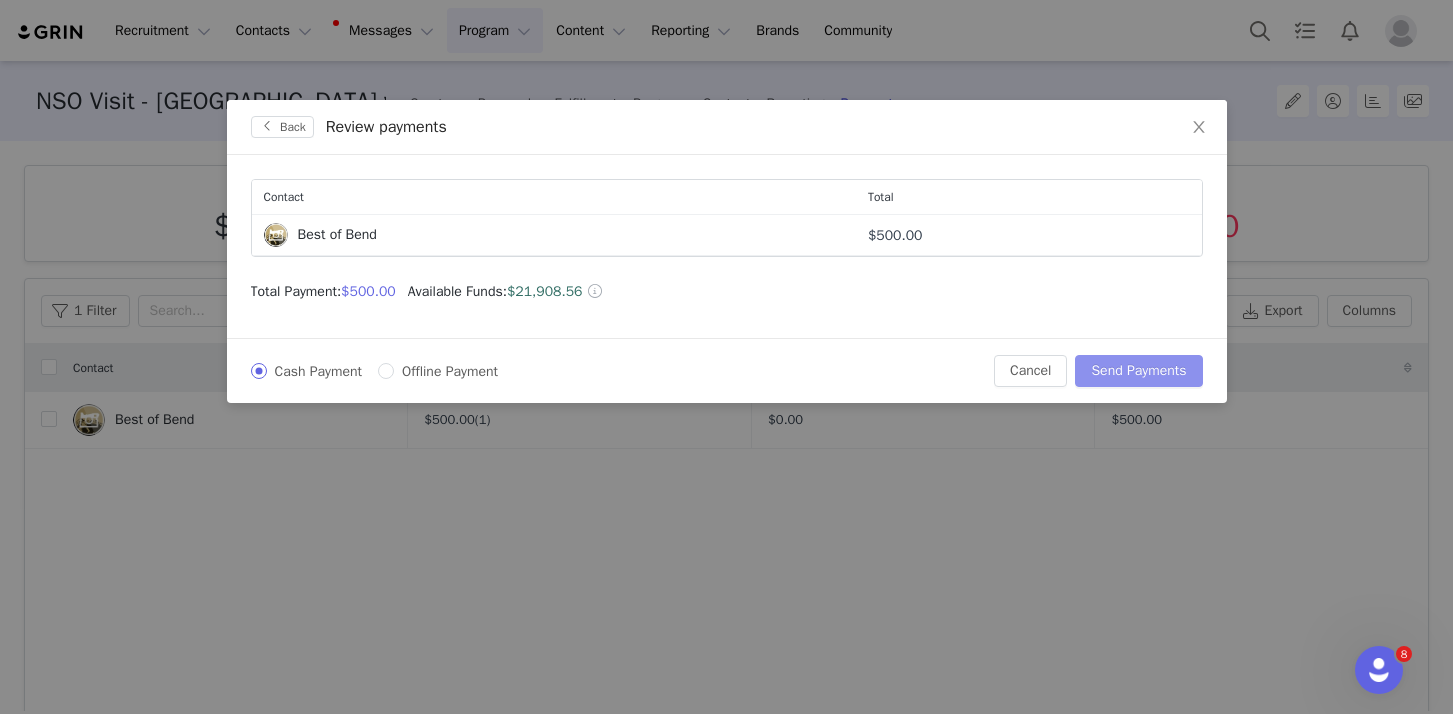 click on "Send Payments" at bounding box center (1138, 371) 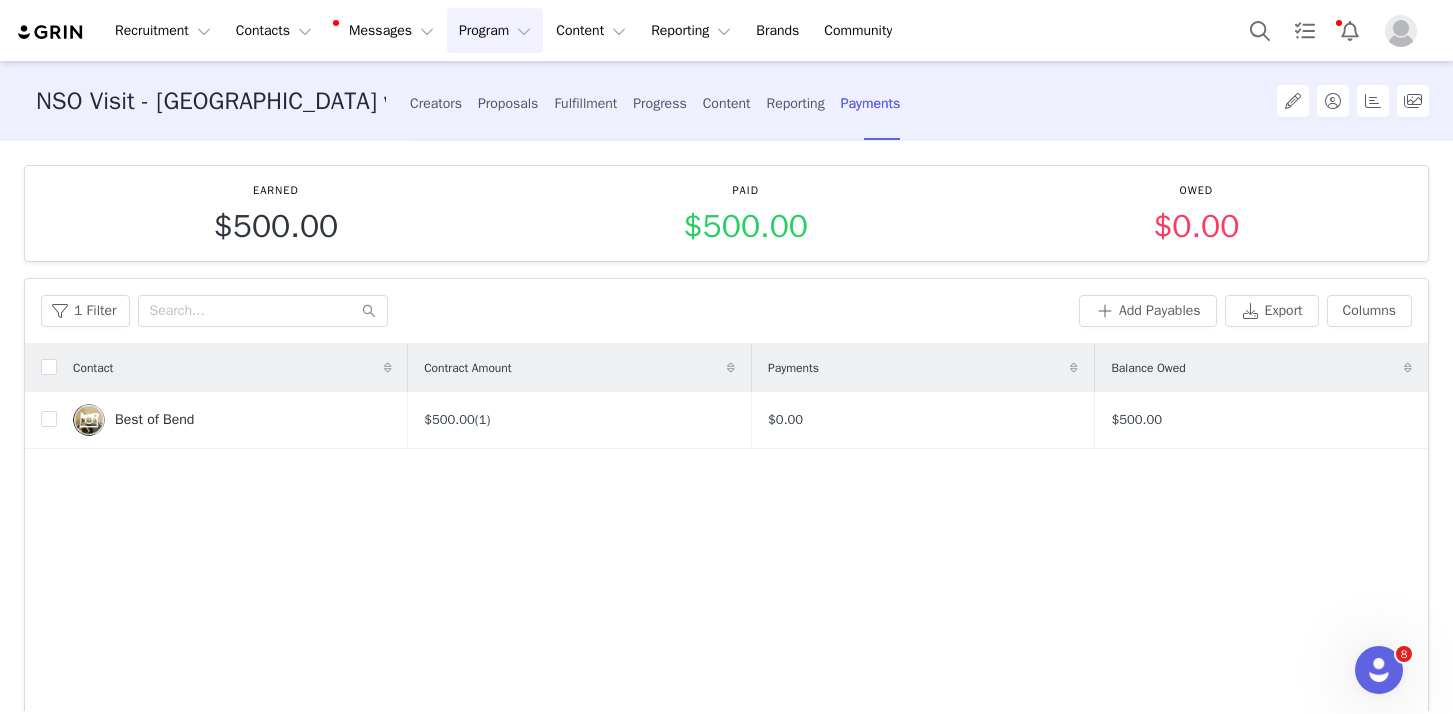 click on "Program Program" at bounding box center (495, 30) 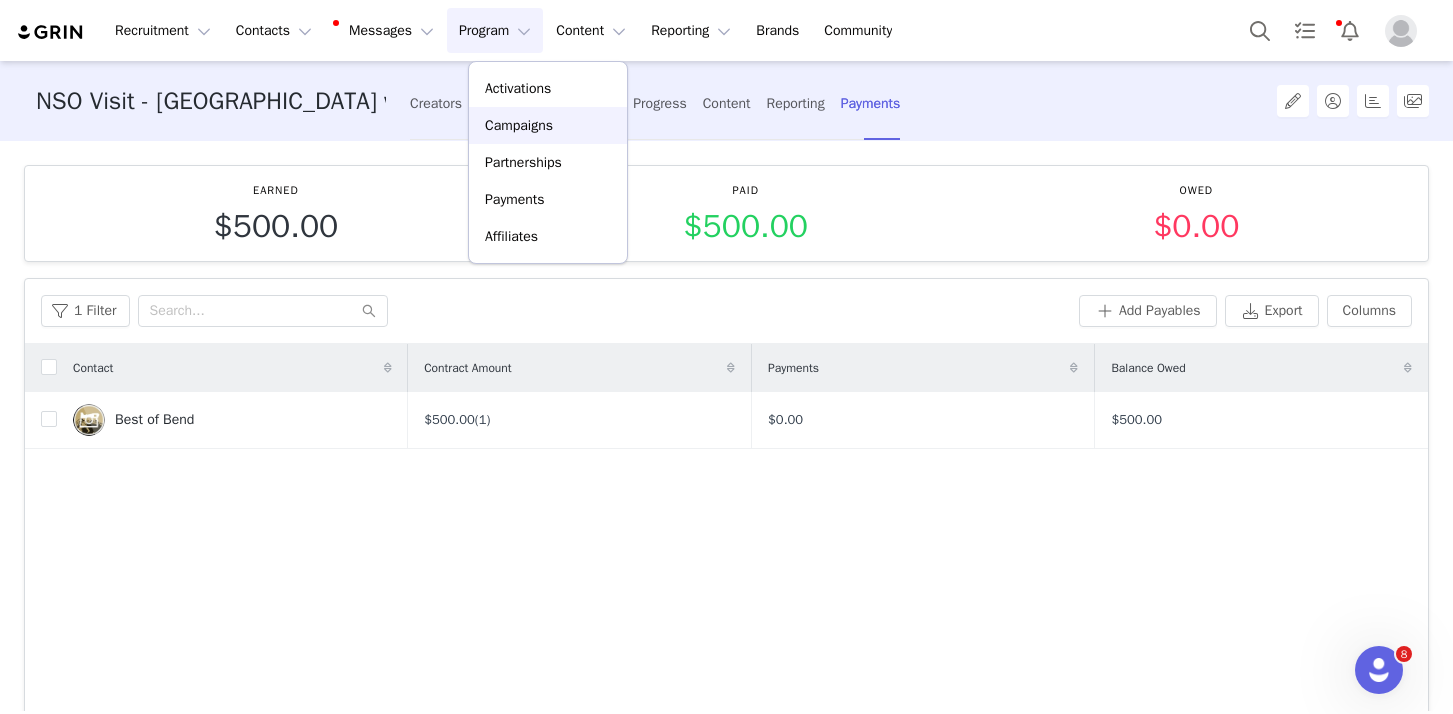 click on "Campaigns" at bounding box center [519, 125] 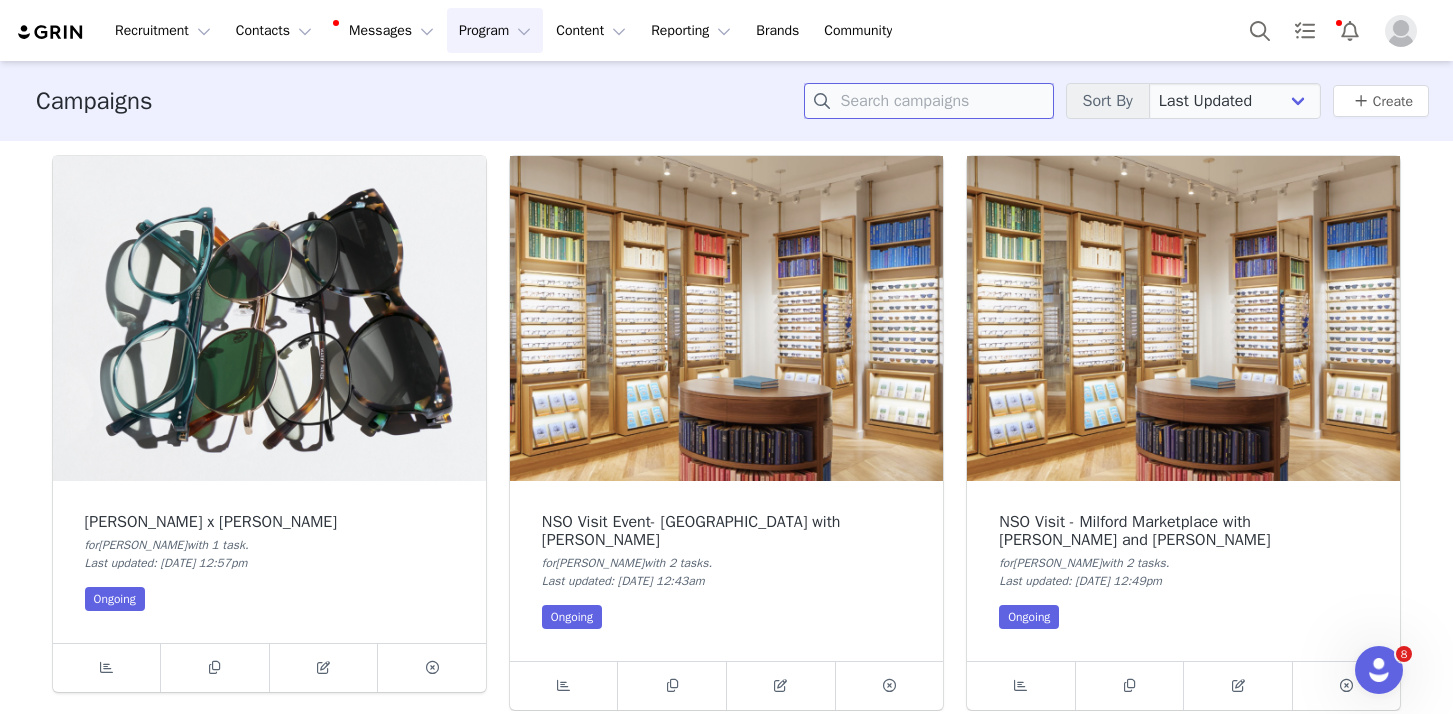click at bounding box center (929, 101) 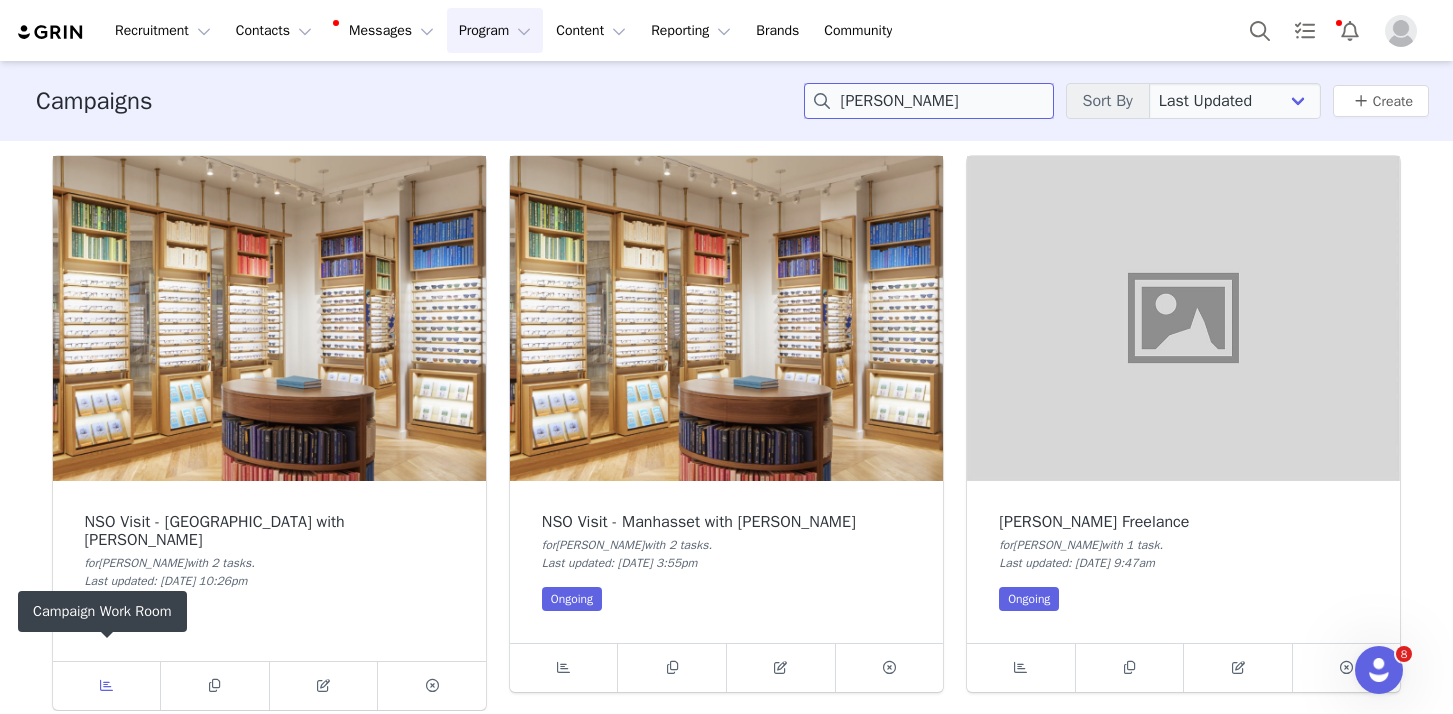 type on "[PERSON_NAME]" 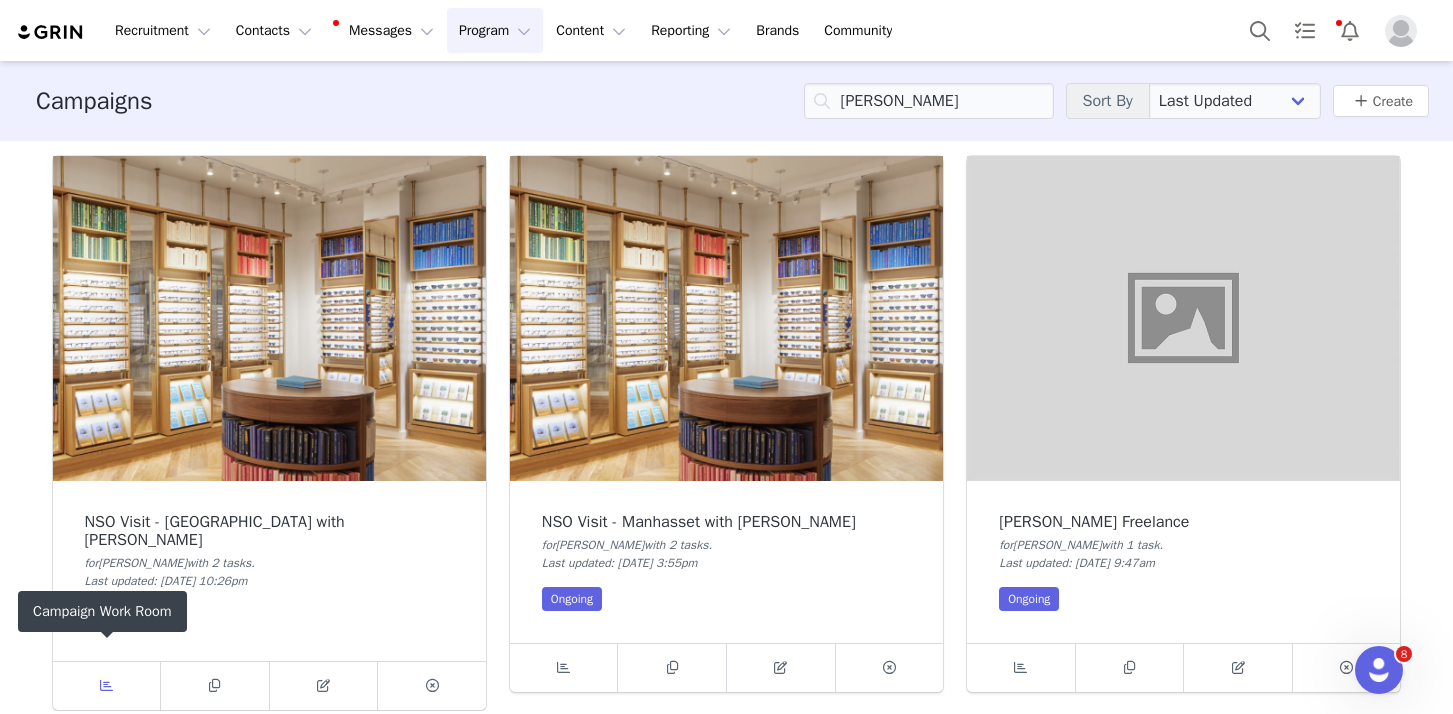 click at bounding box center (106, 685) 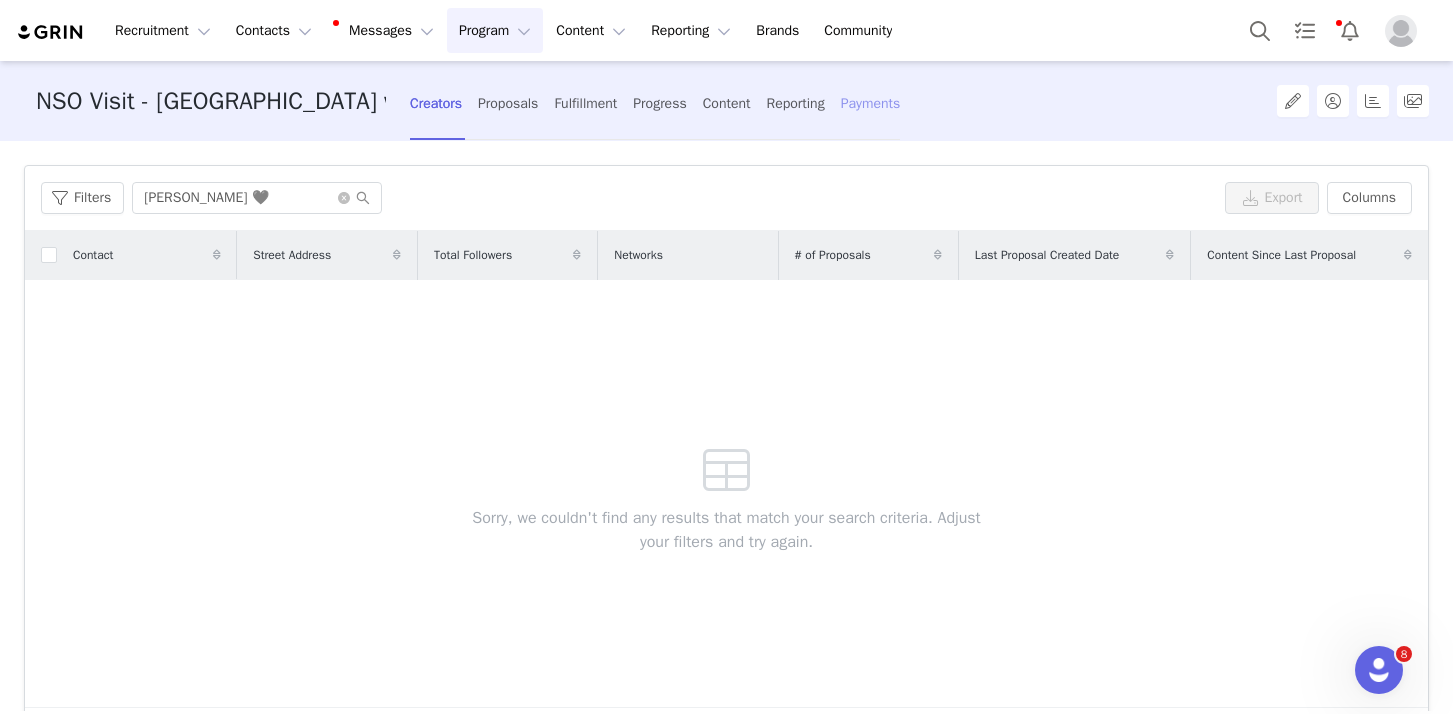 click on "Payments" at bounding box center [871, 103] 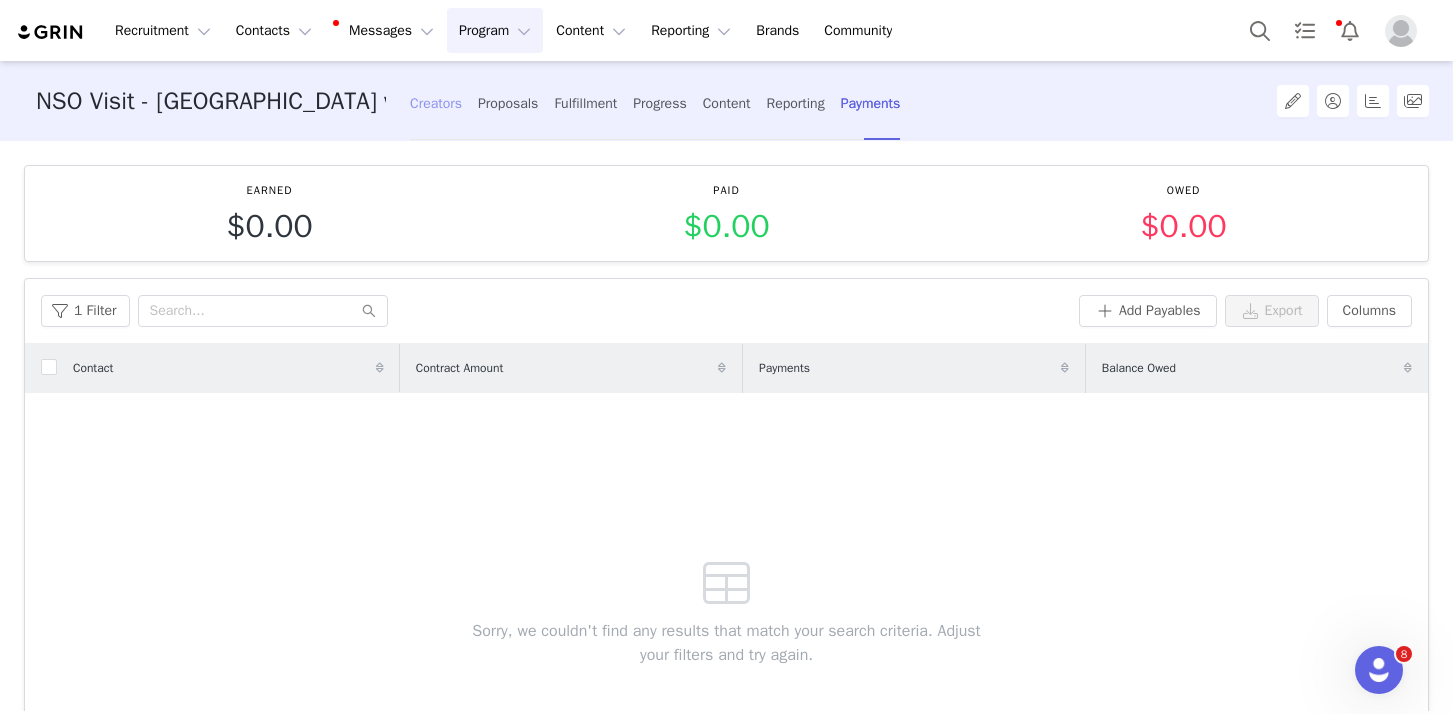 click on "Creators" at bounding box center (436, 103) 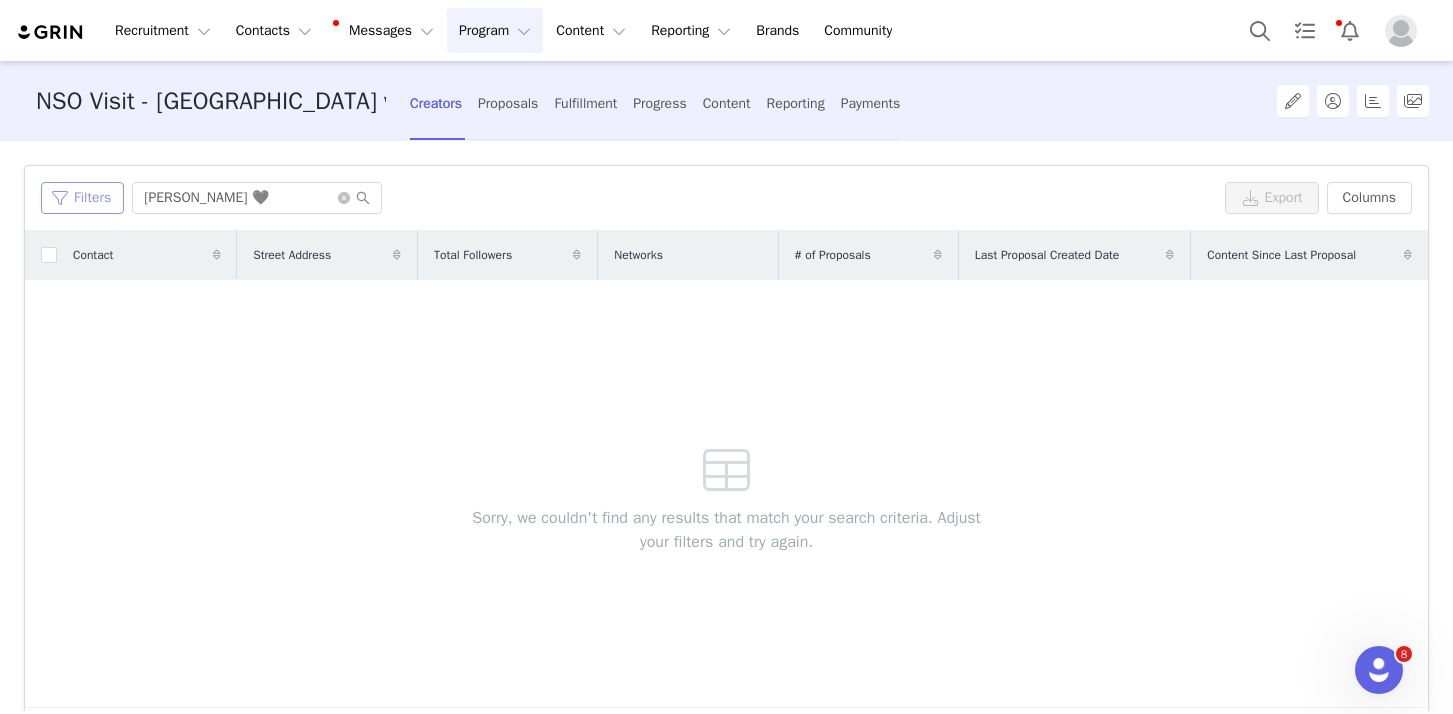 click on "Filters" at bounding box center [82, 198] 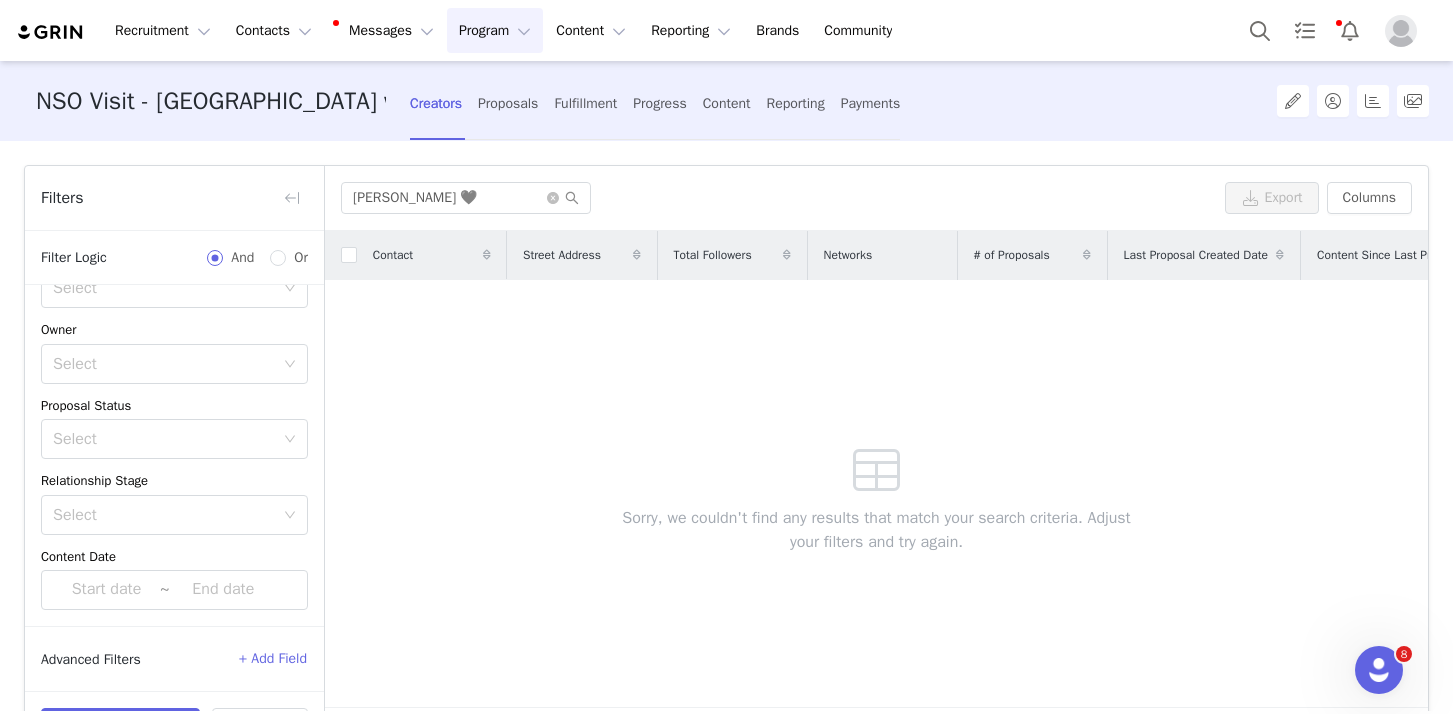scroll, scrollTop: 0, scrollLeft: 0, axis: both 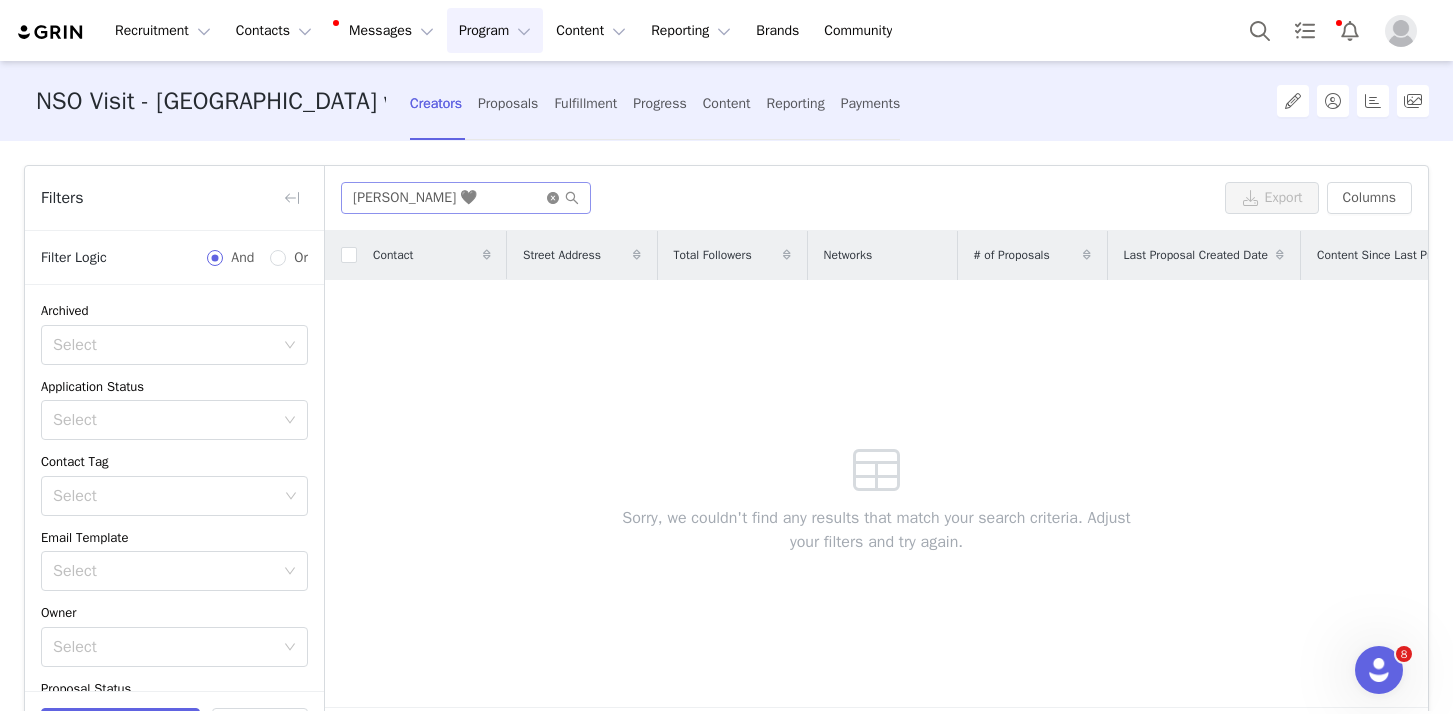 click 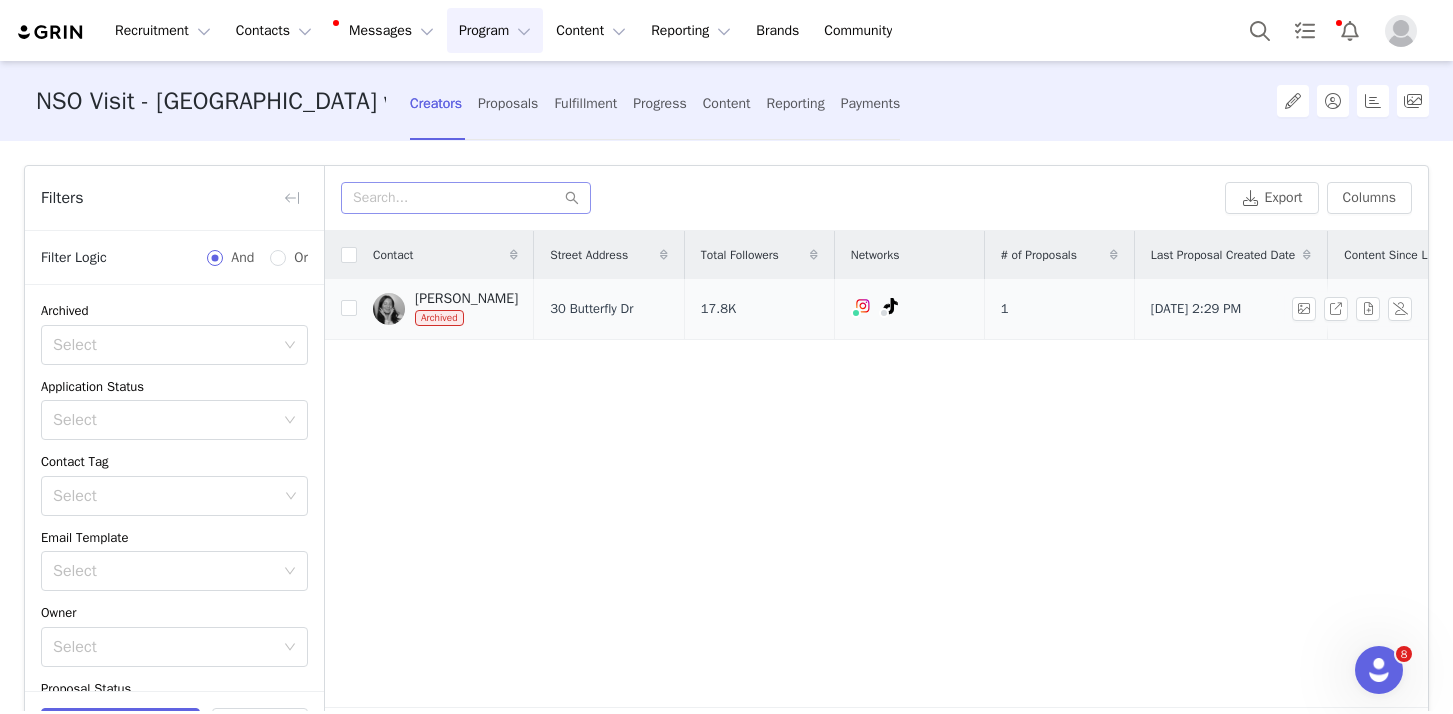 click on "[PERSON_NAME]" at bounding box center (466, 299) 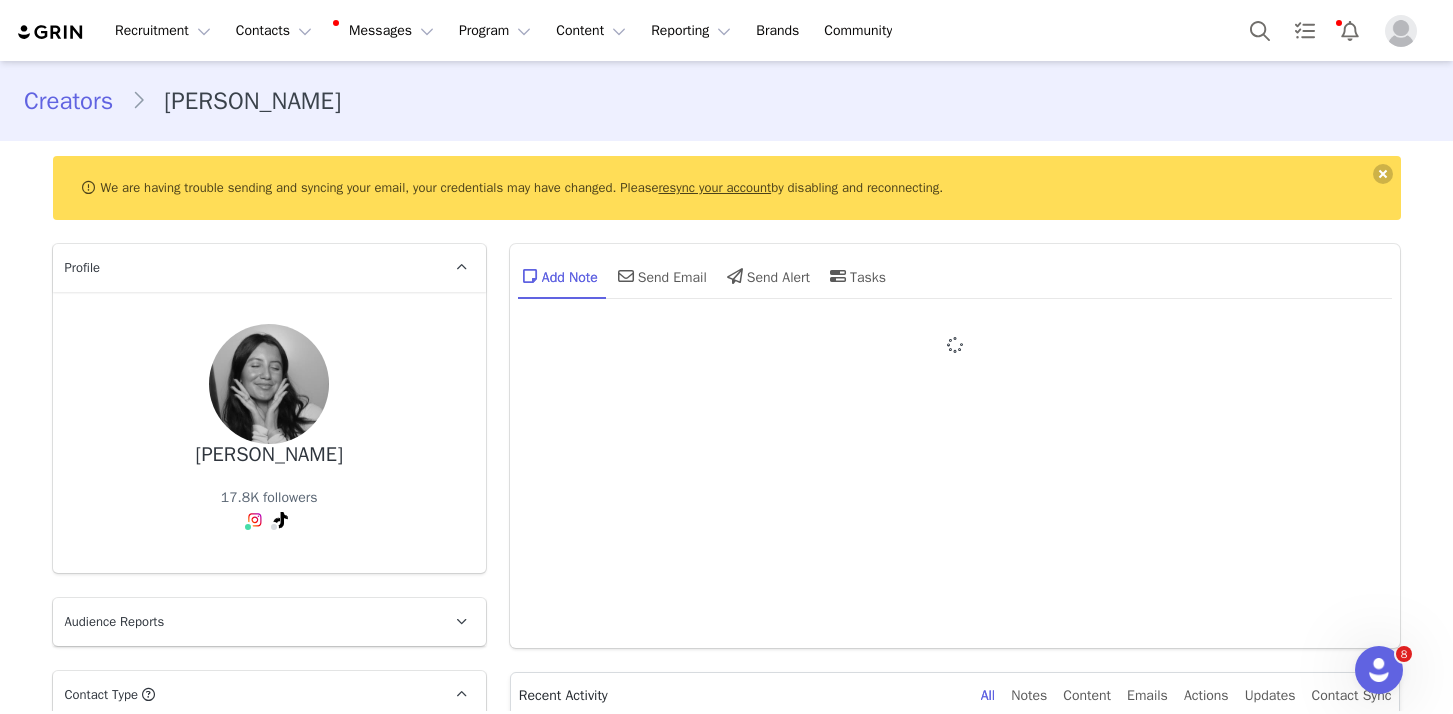 type on "+1 ([GEOGRAPHIC_DATA])" 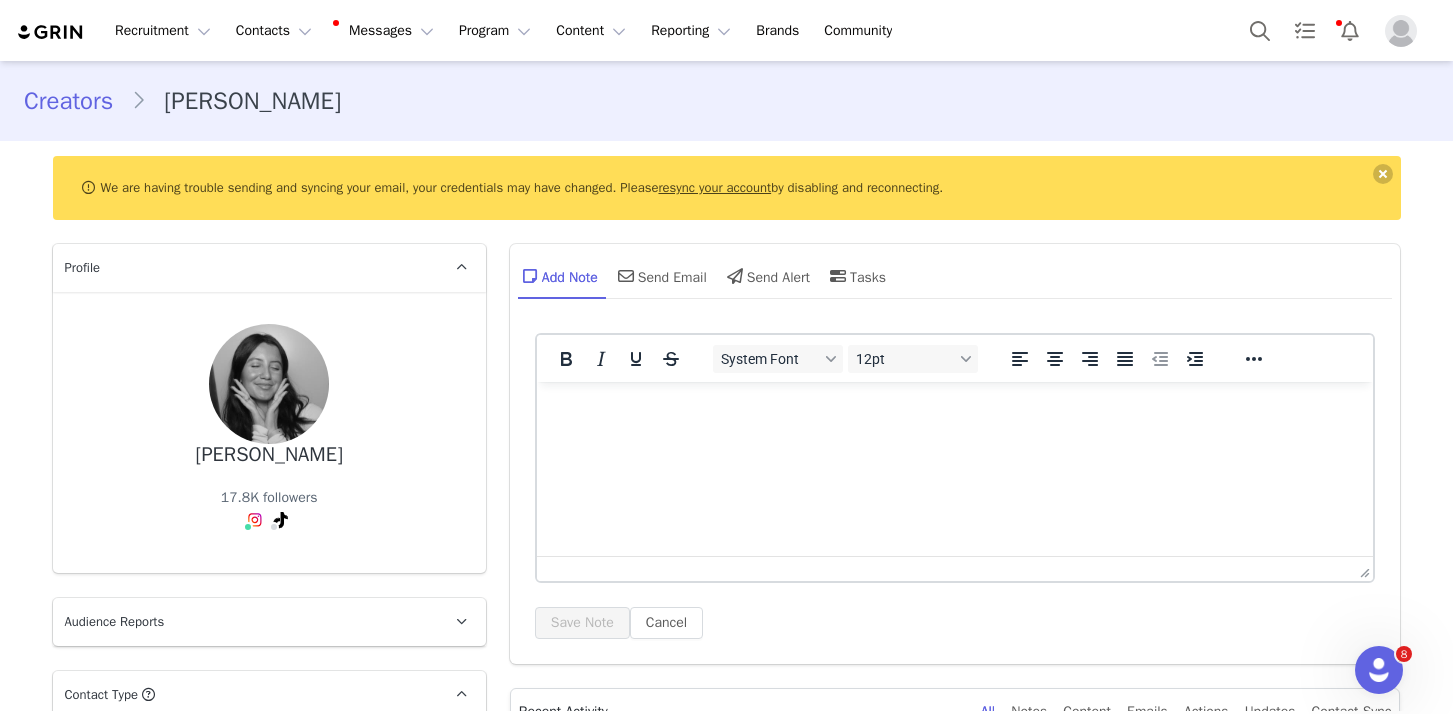 scroll, scrollTop: 0, scrollLeft: 0, axis: both 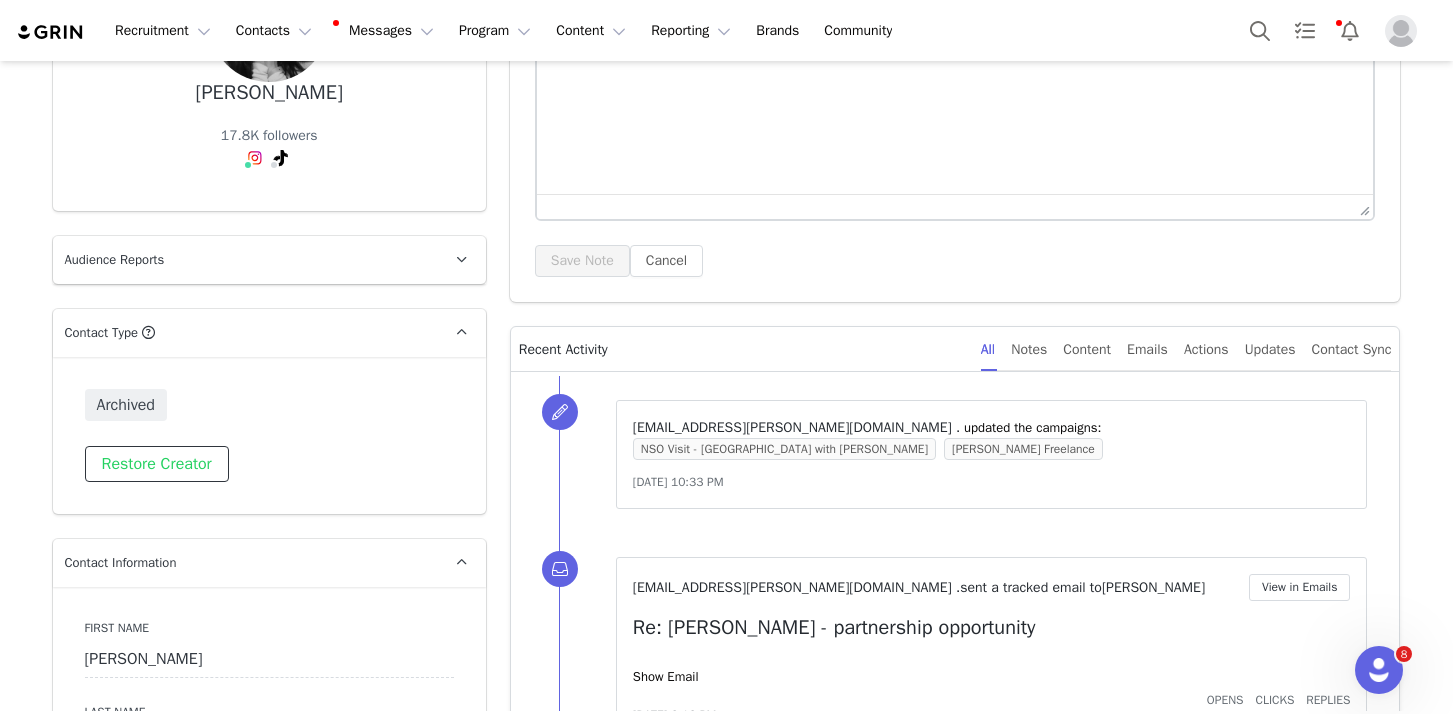 click on "Restore Creator" at bounding box center [157, 464] 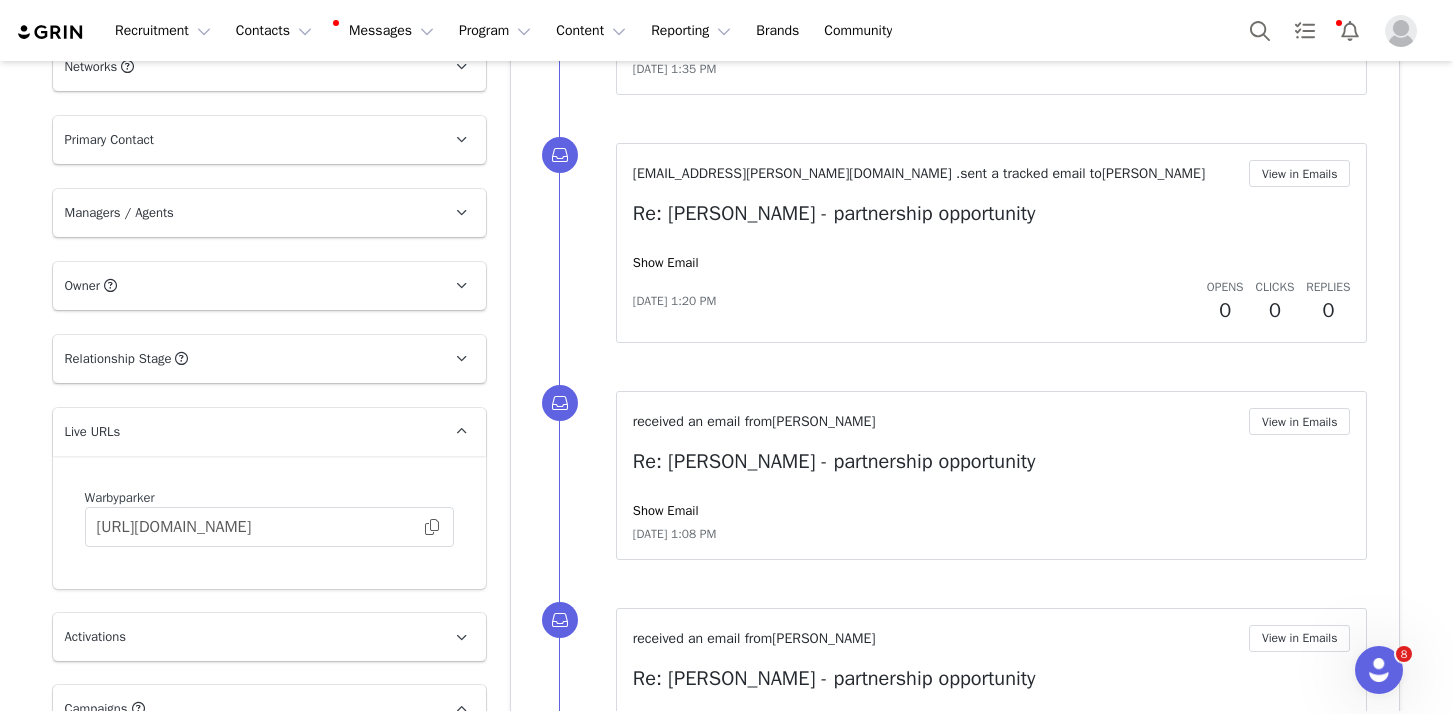 scroll, scrollTop: 2493, scrollLeft: 0, axis: vertical 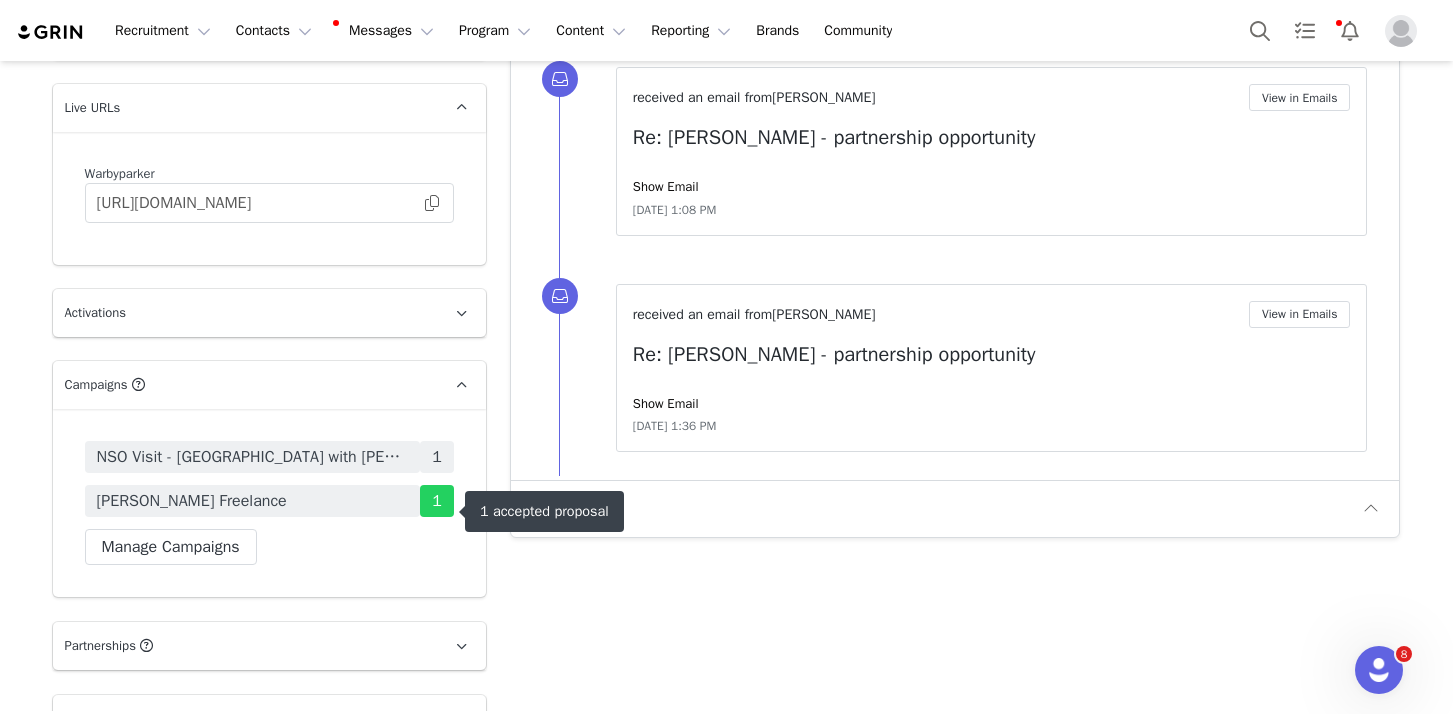 click on "[PERSON_NAME] Freelance" at bounding box center (253, 501) 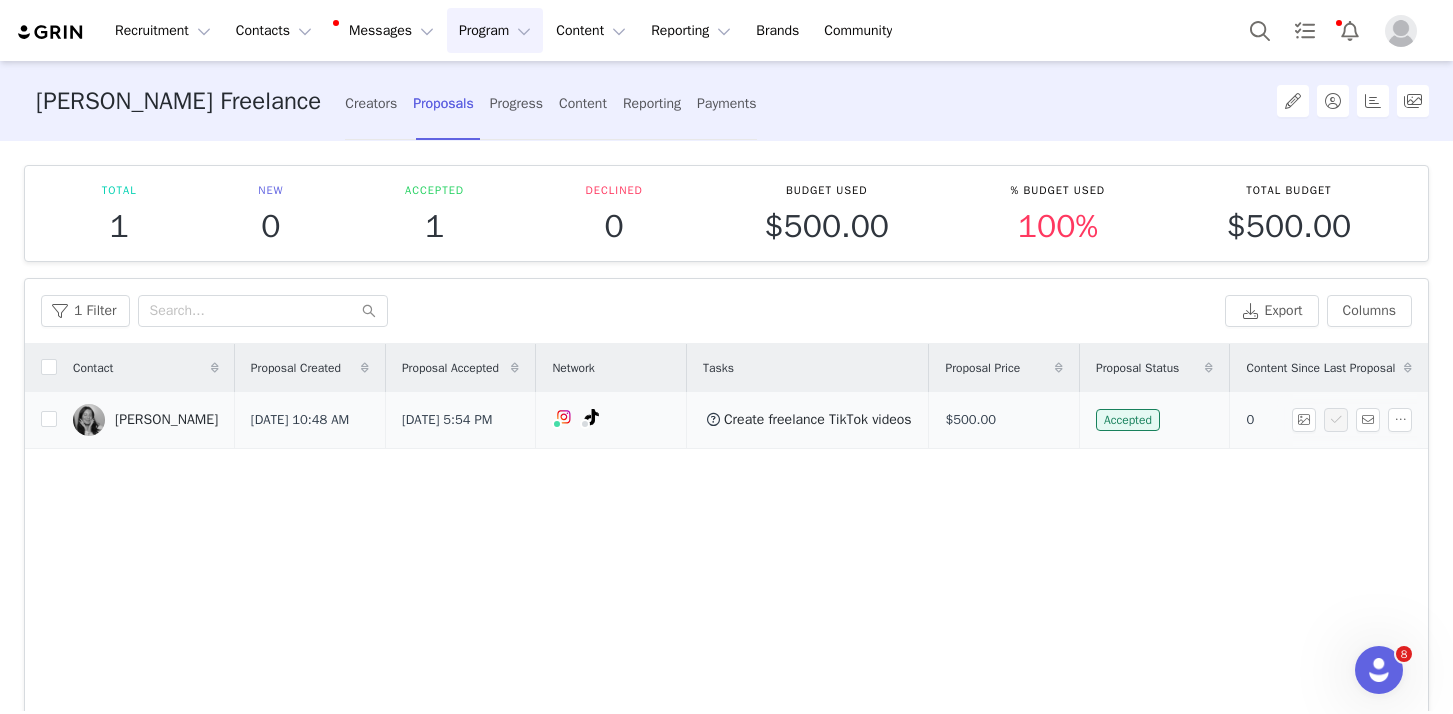 click on "[PERSON_NAME]" at bounding box center [166, 420] 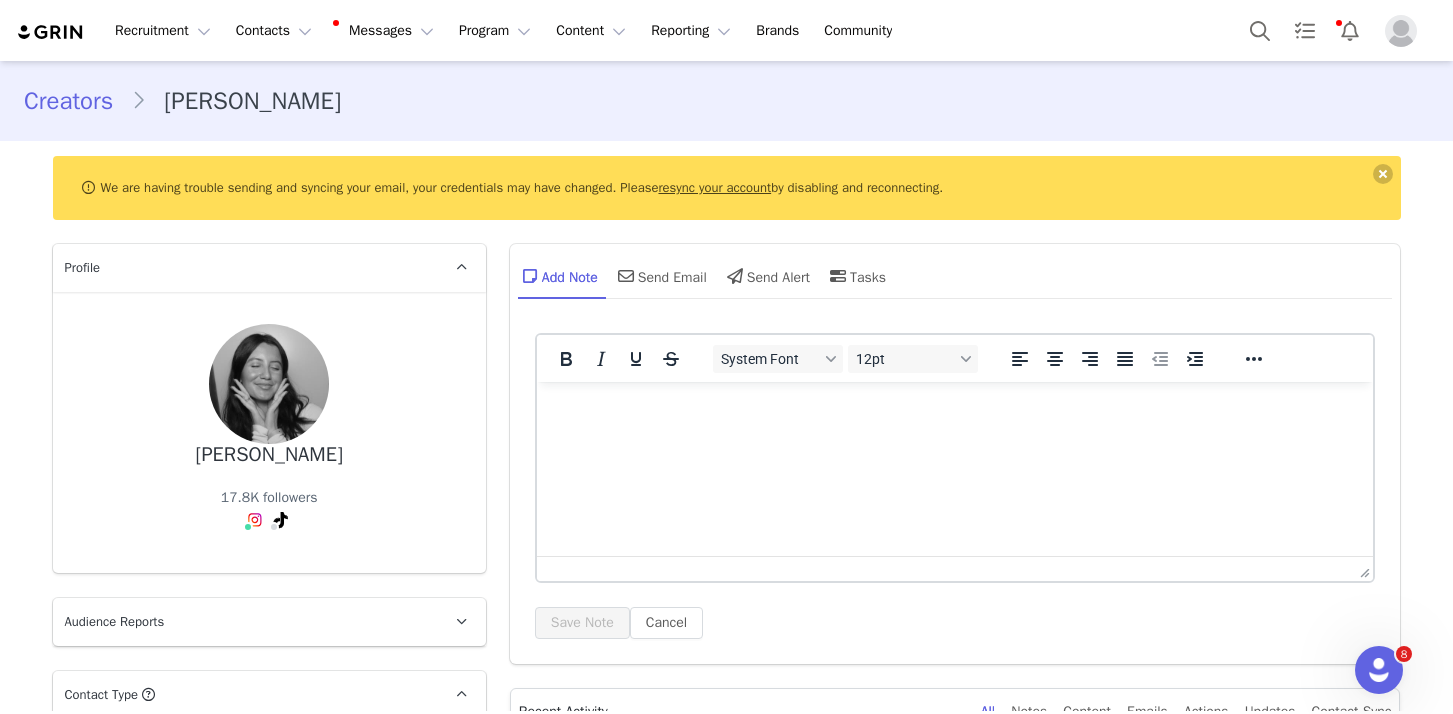 scroll, scrollTop: 0, scrollLeft: 0, axis: both 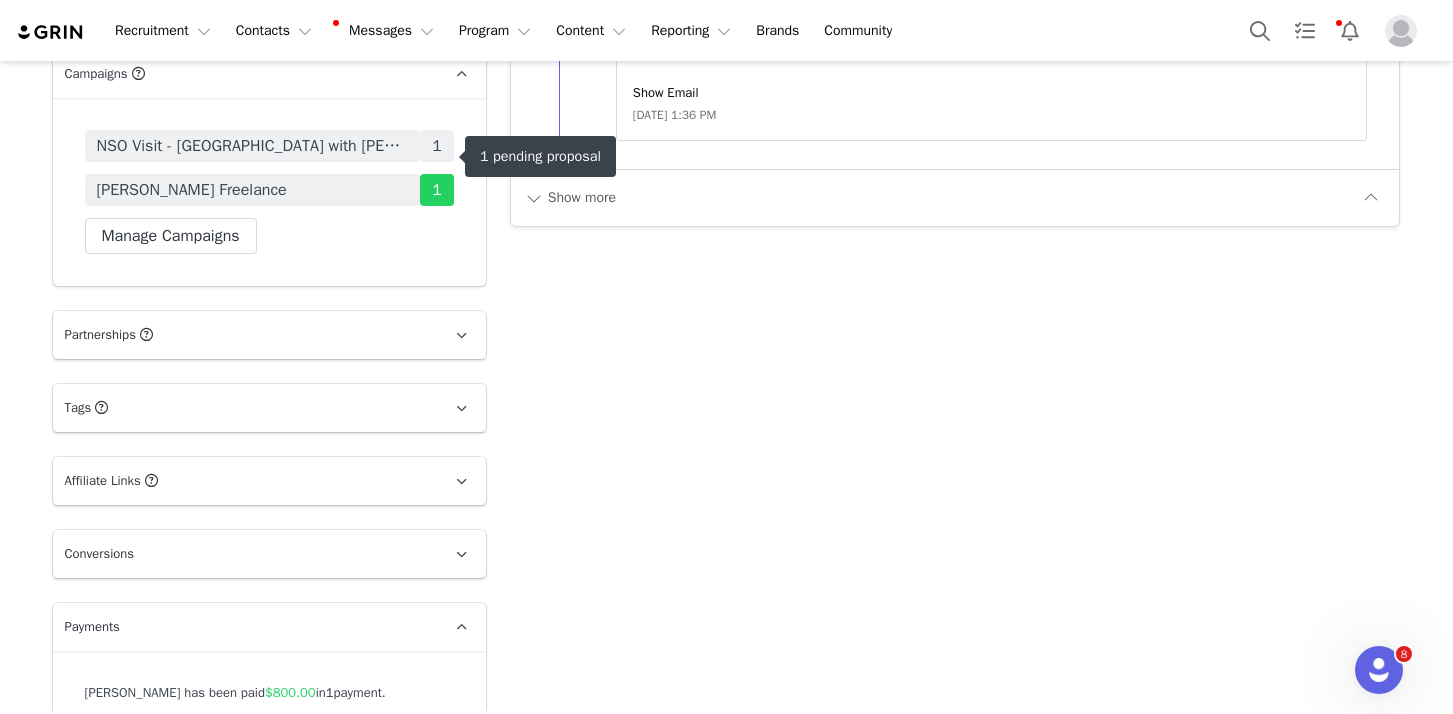 click on "NSO Visit - [GEOGRAPHIC_DATA] with [PERSON_NAME]" at bounding box center [253, 146] 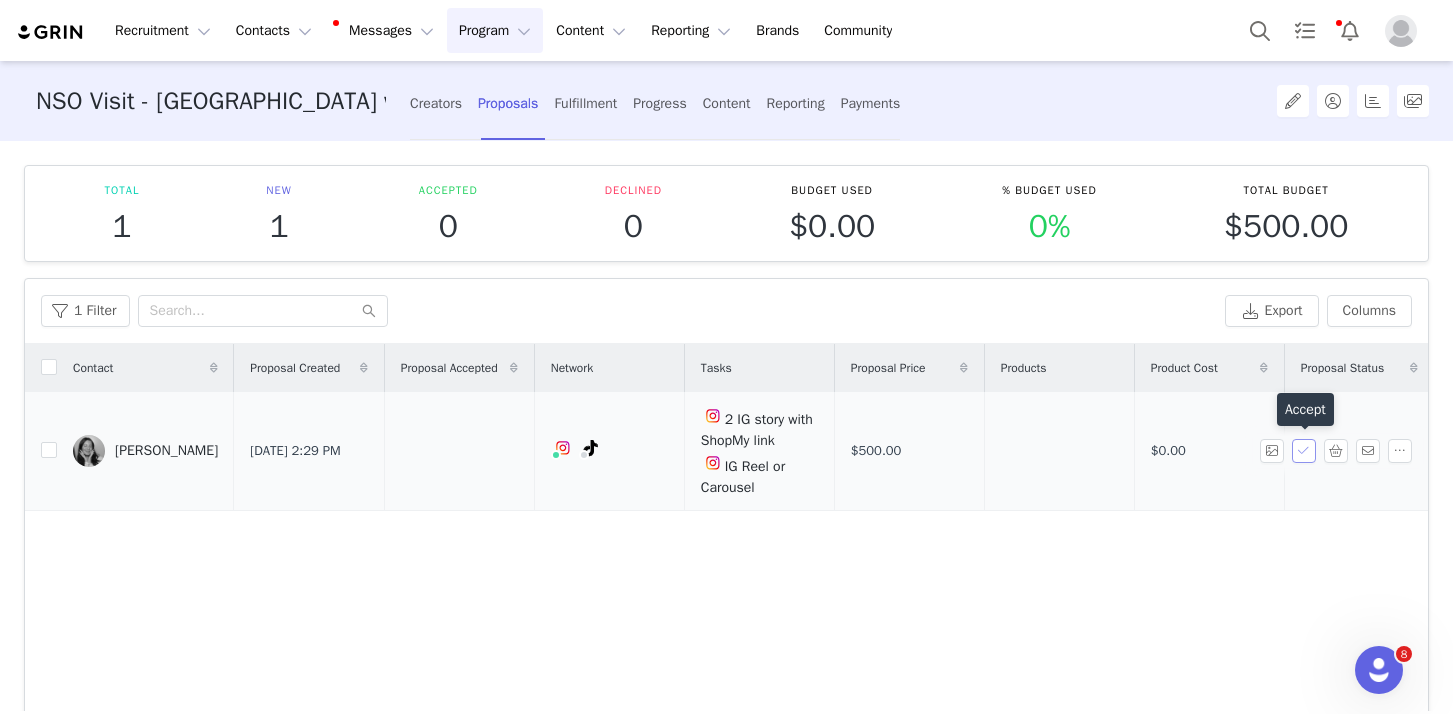 click at bounding box center (1304, 451) 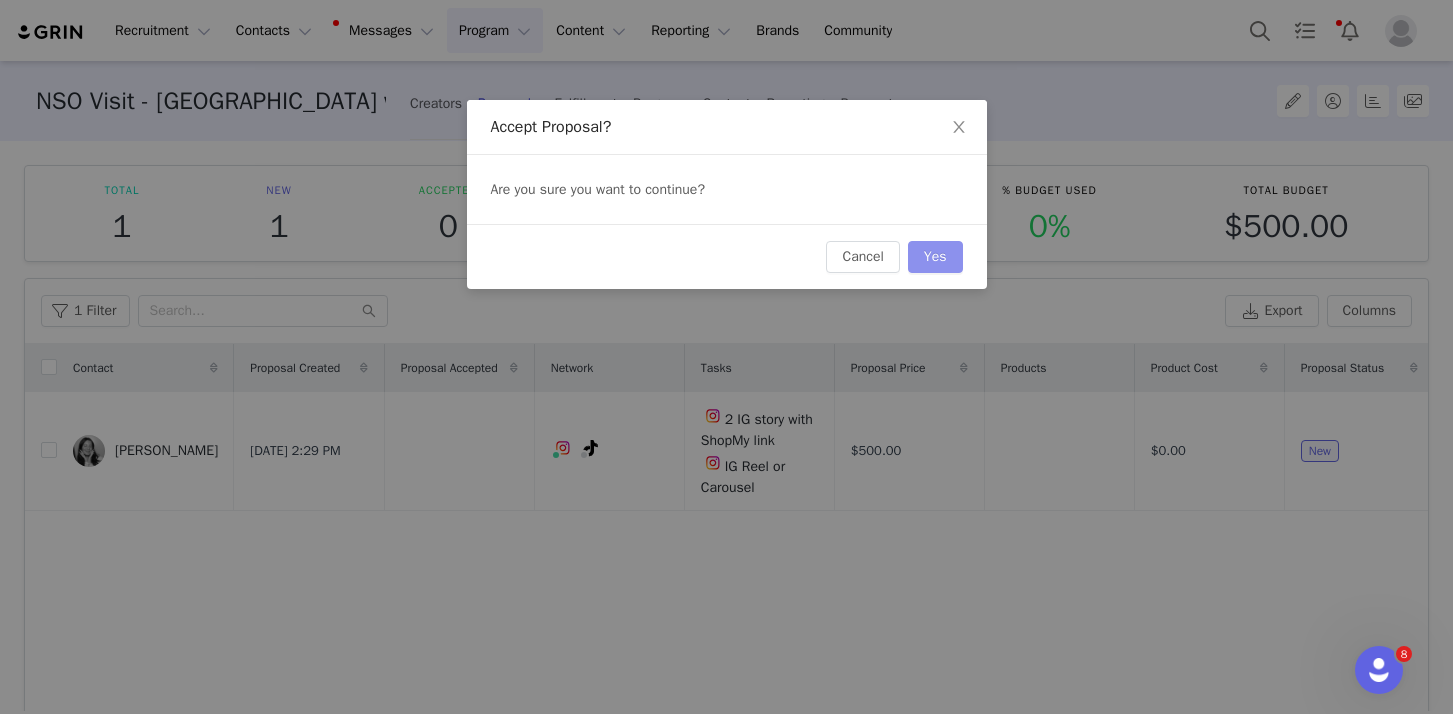 click on "Yes" at bounding box center [935, 257] 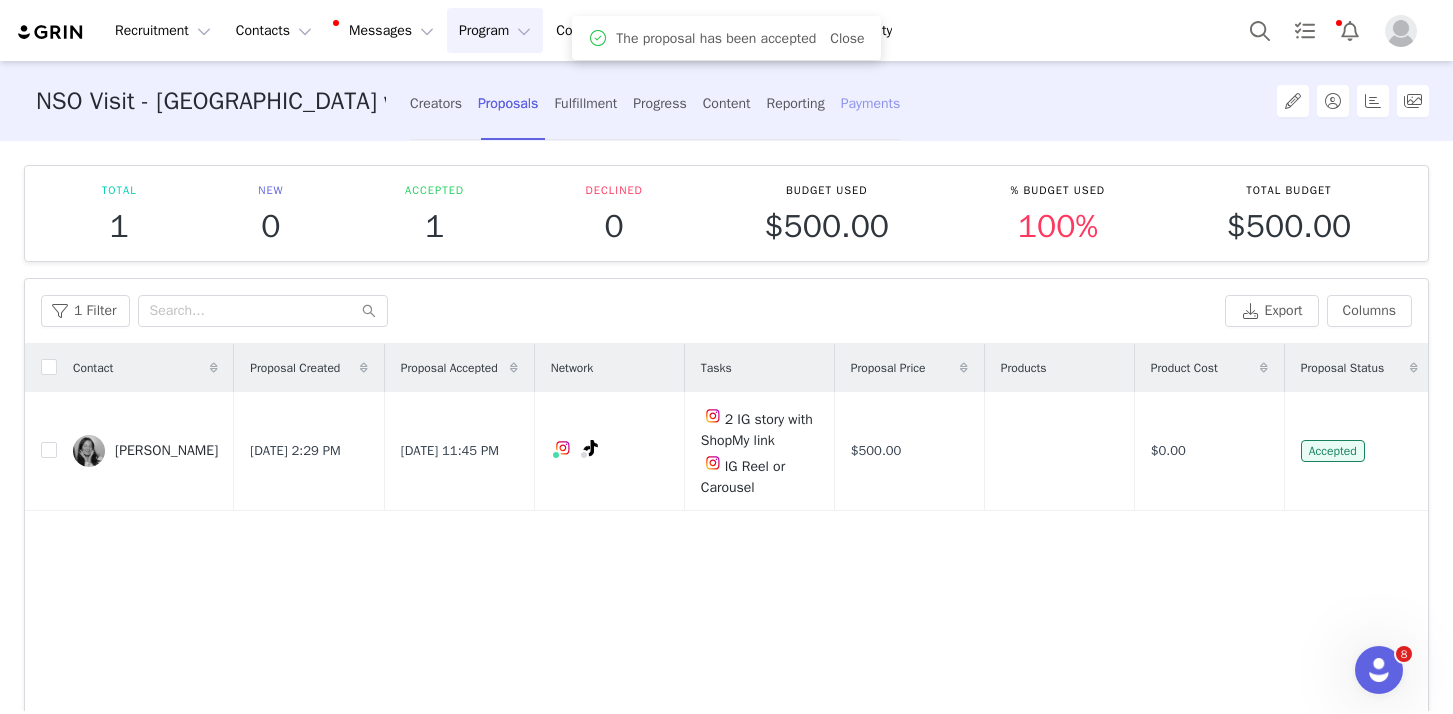 click on "Payments" at bounding box center [871, 103] 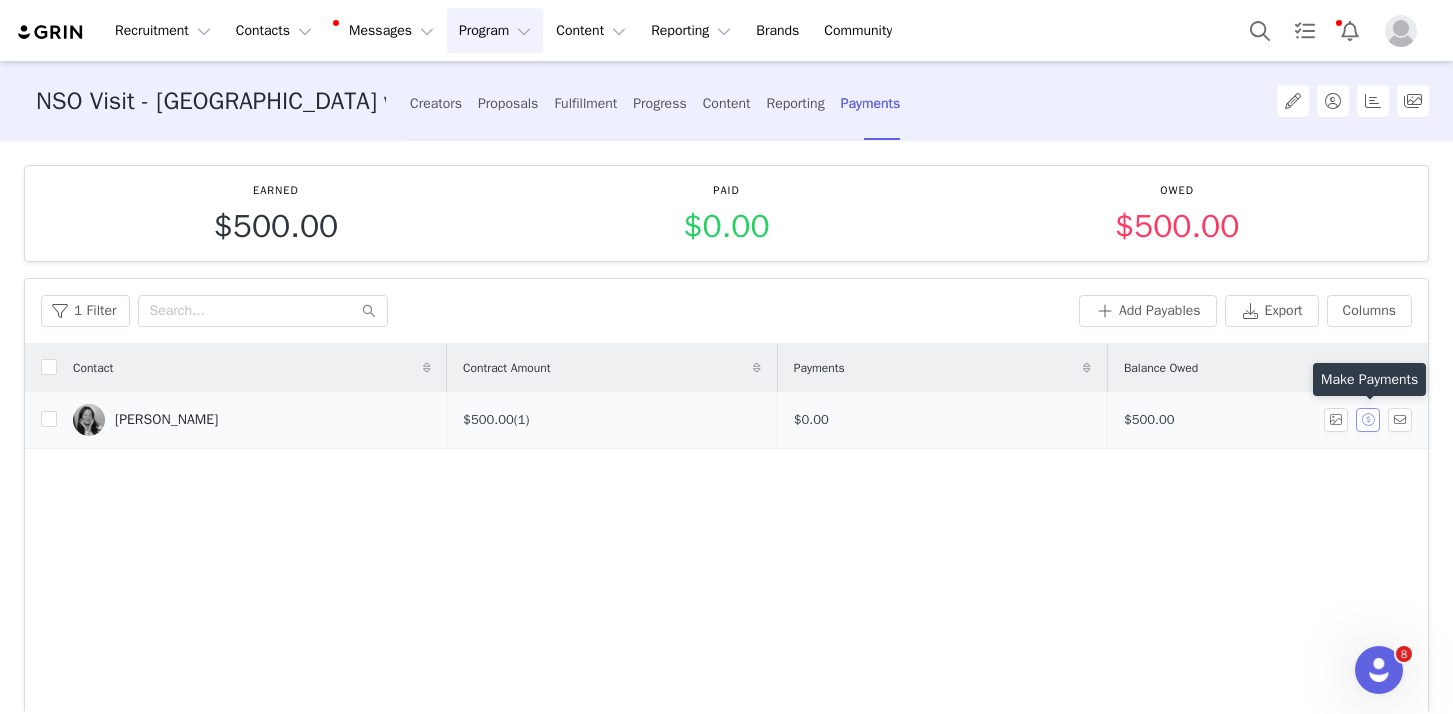 click at bounding box center [1368, 420] 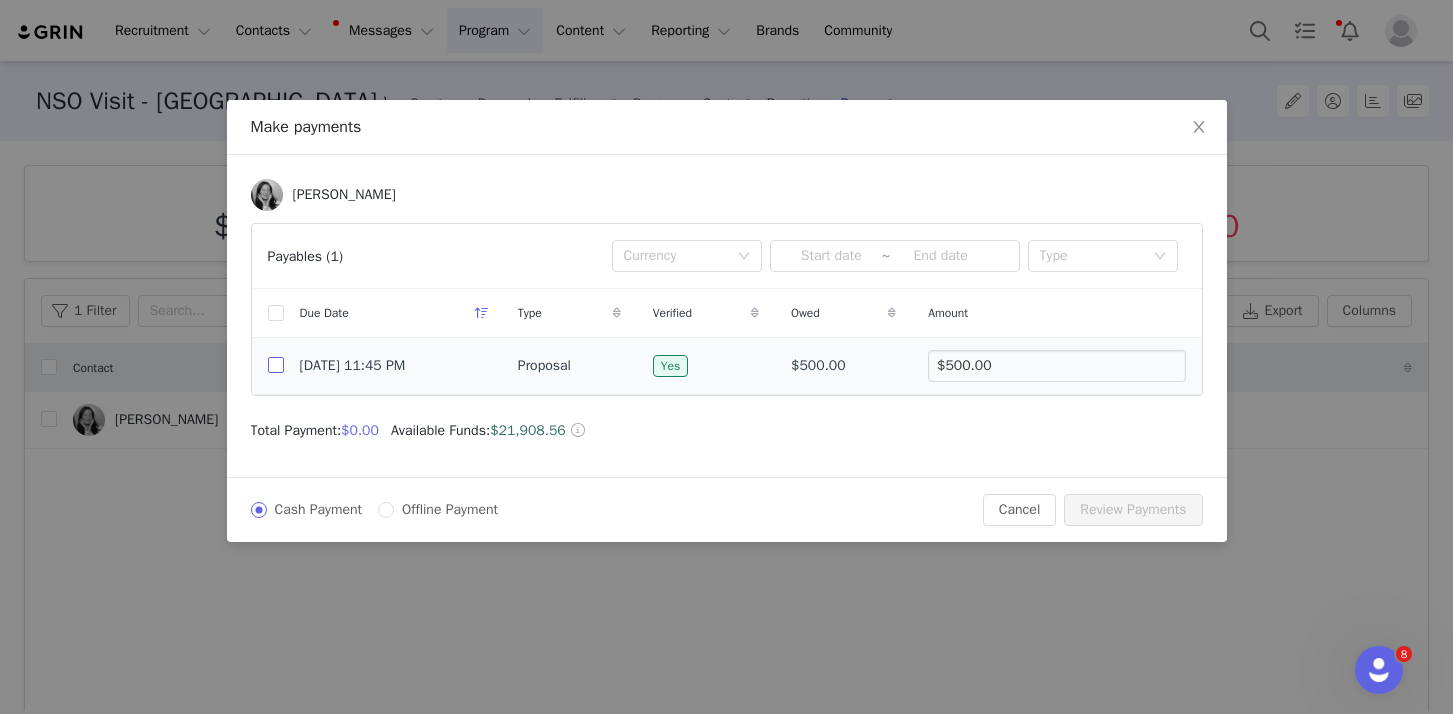 click at bounding box center [276, 365] 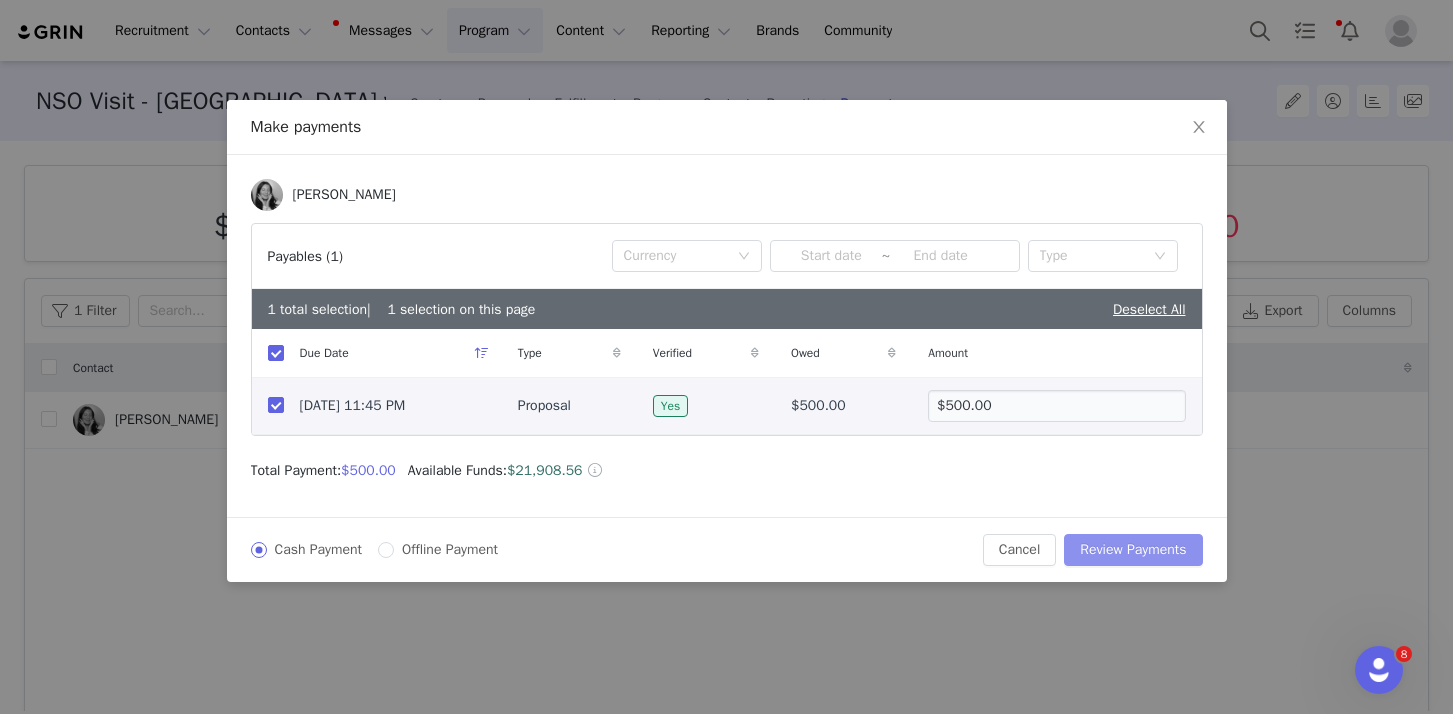 click on "Review Payments" at bounding box center (1133, 550) 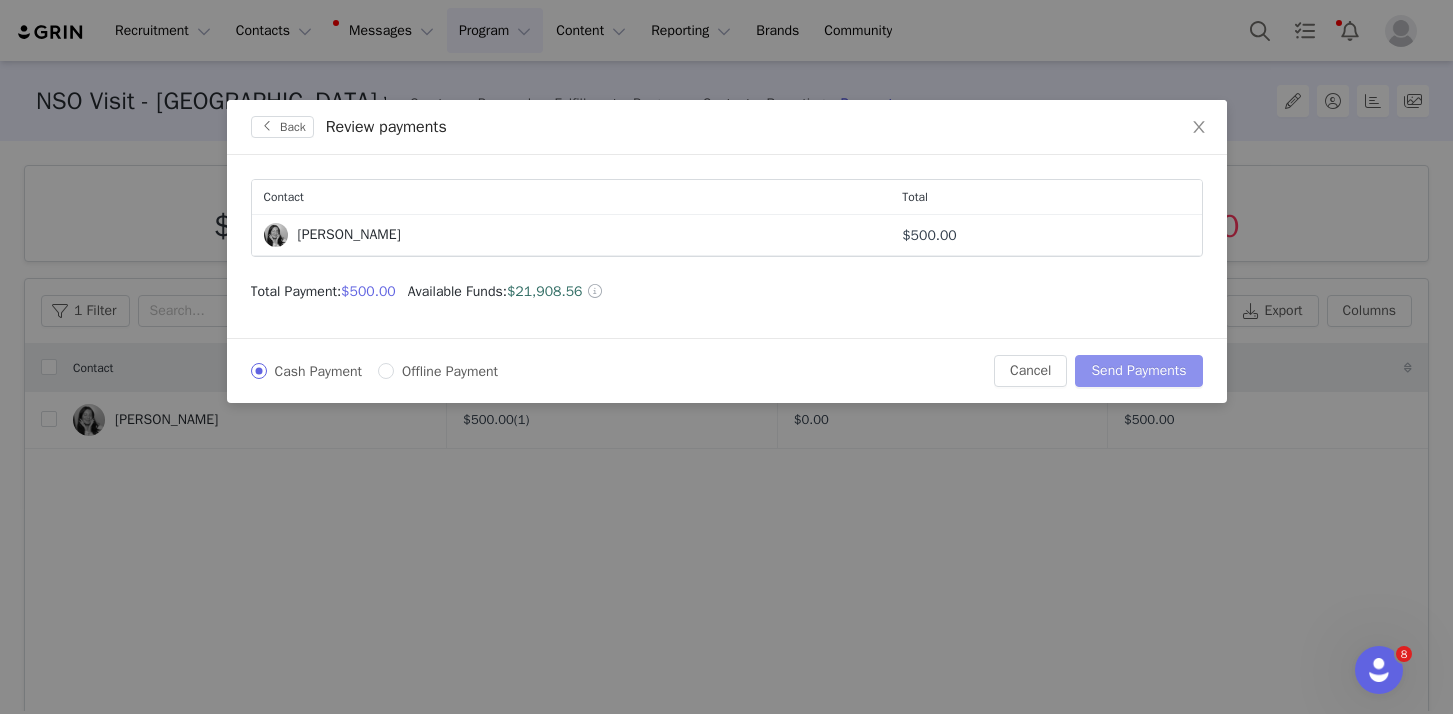 click on "Send Payments" at bounding box center [1138, 371] 